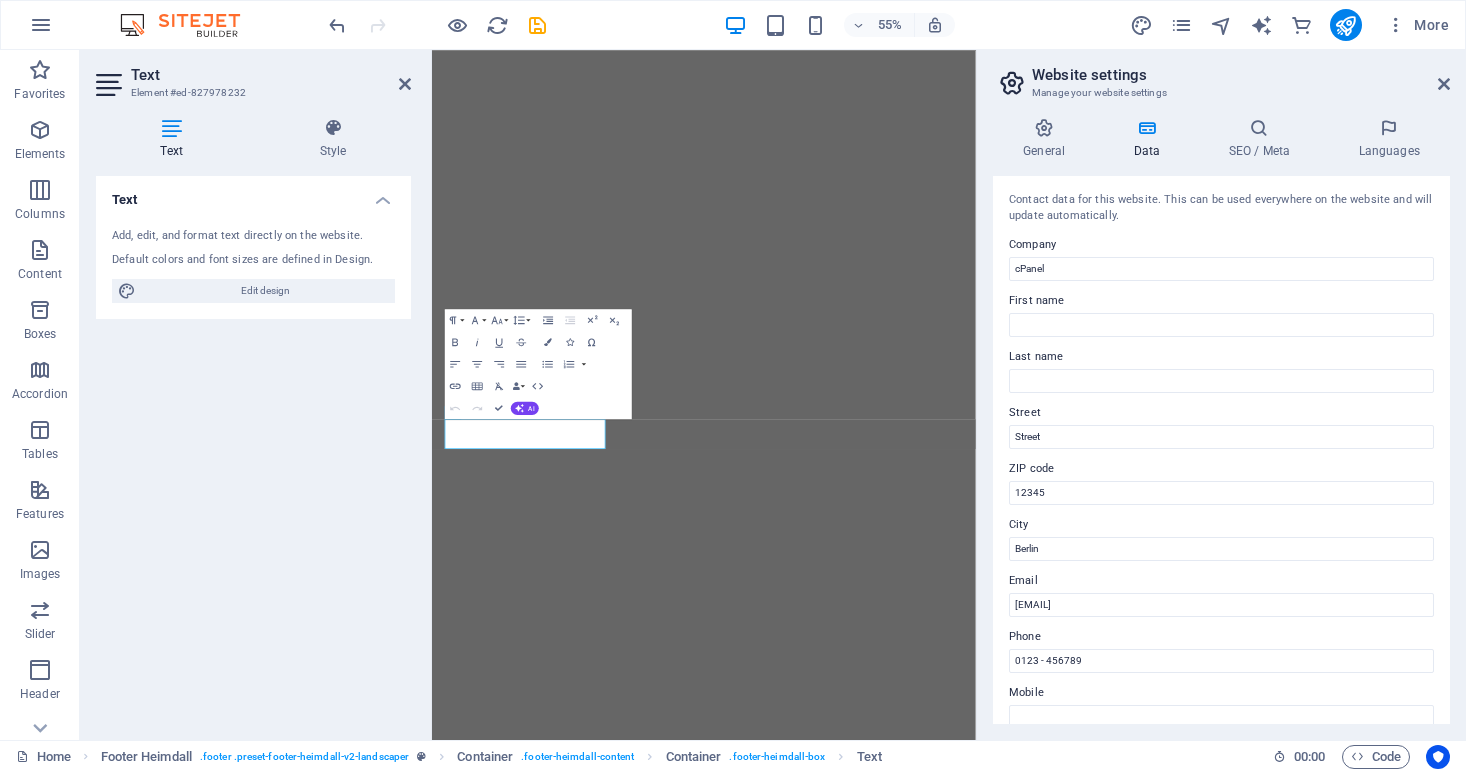 scroll, scrollTop: 0, scrollLeft: 0, axis: both 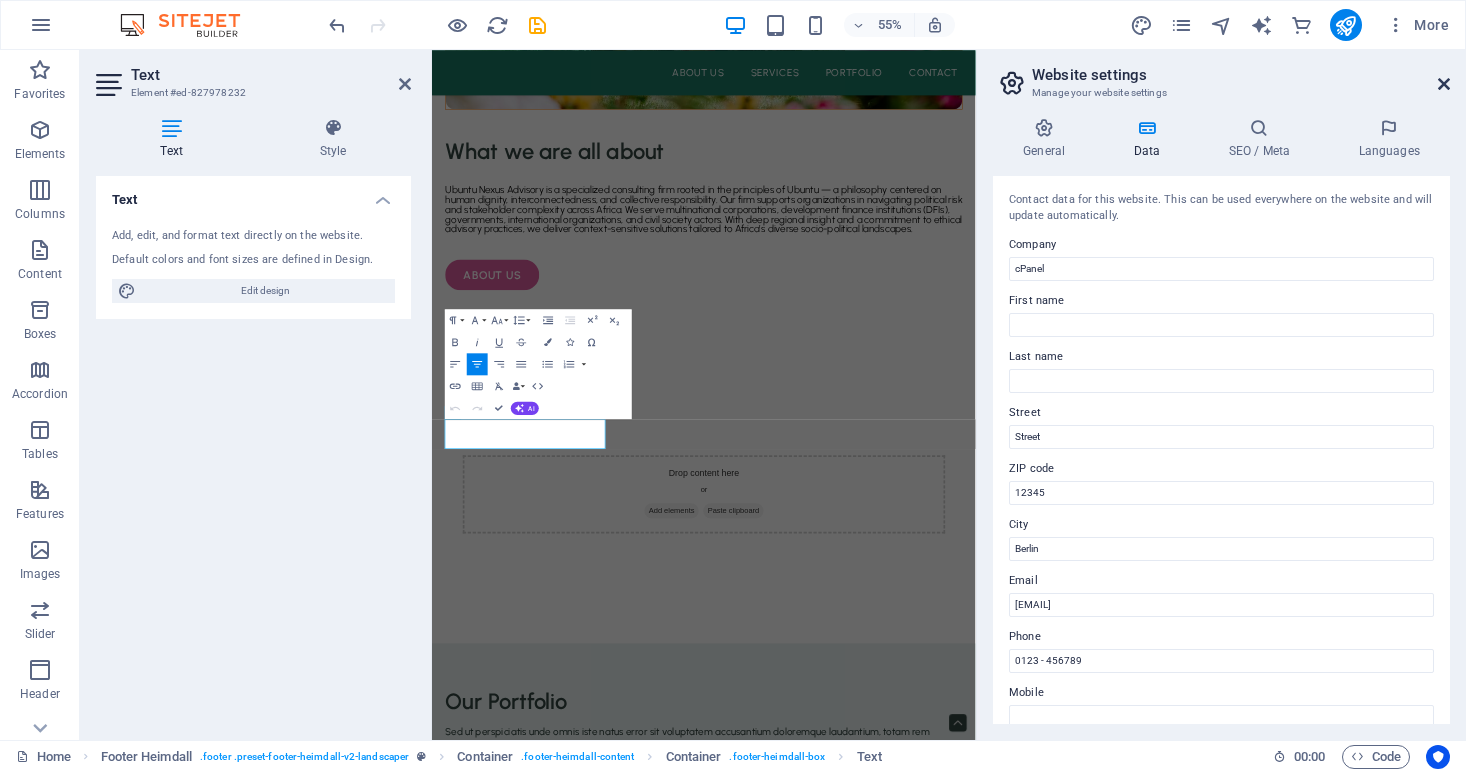 click at bounding box center (1444, 84) 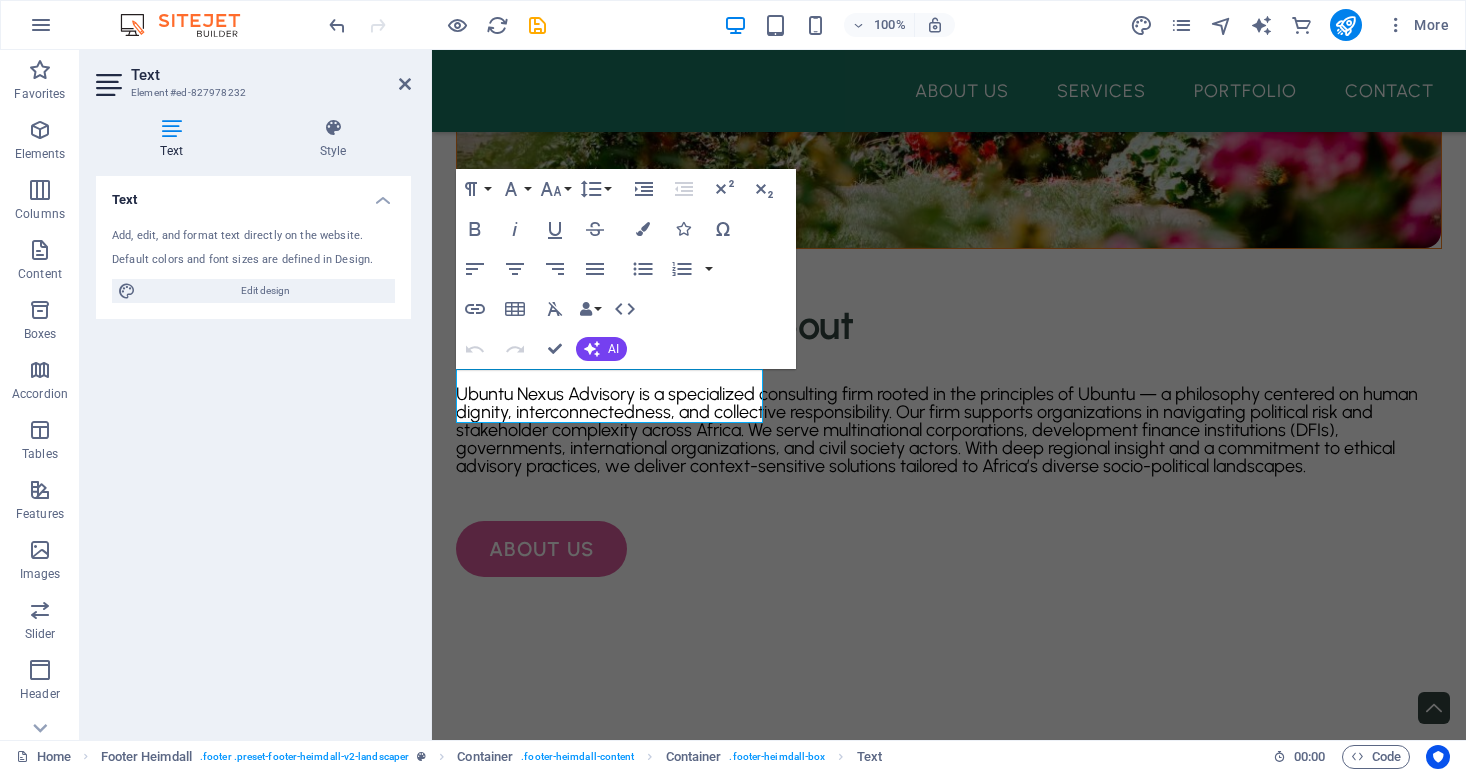 scroll, scrollTop: 3823, scrollLeft: 0, axis: vertical 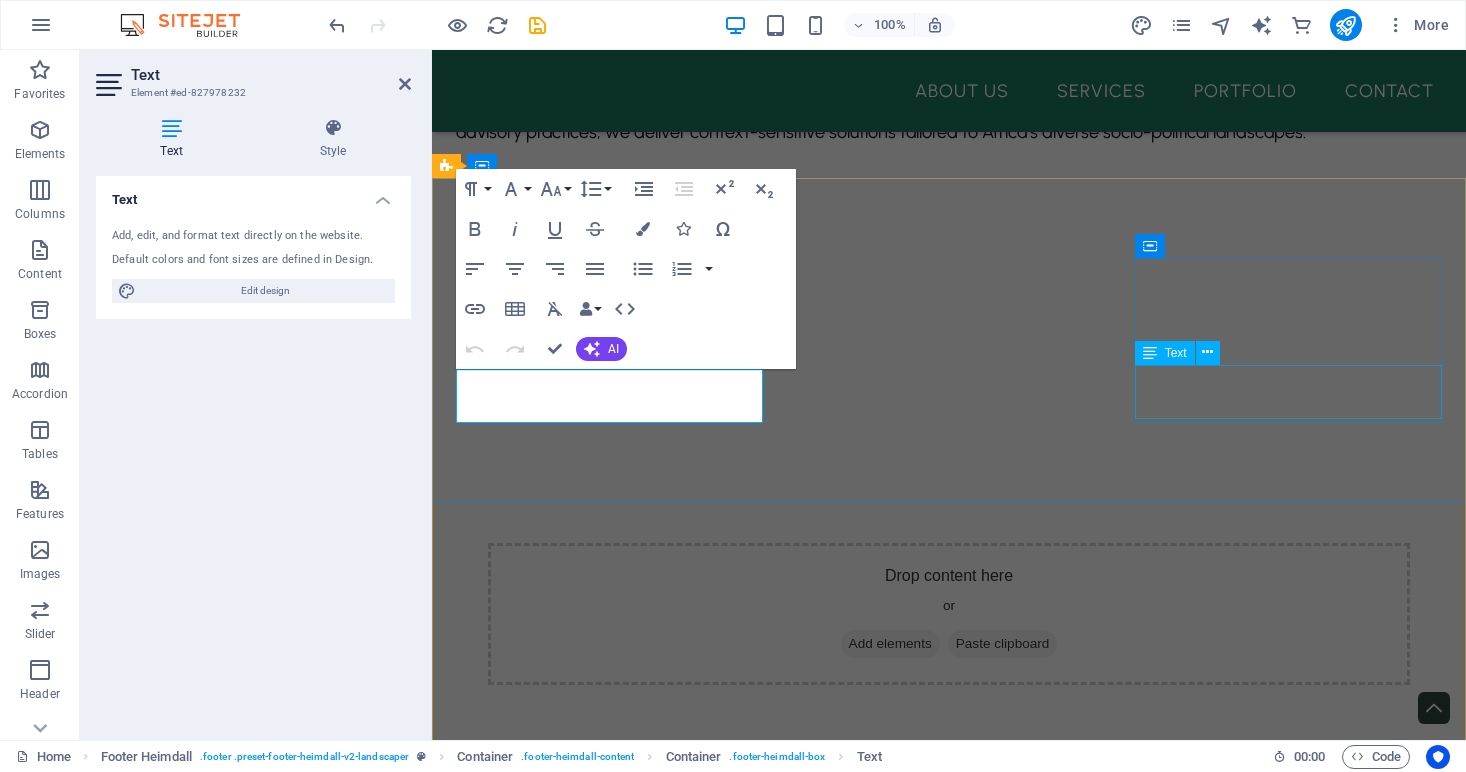 click on "[EMAIL]" at bounding box center [610, 4618] 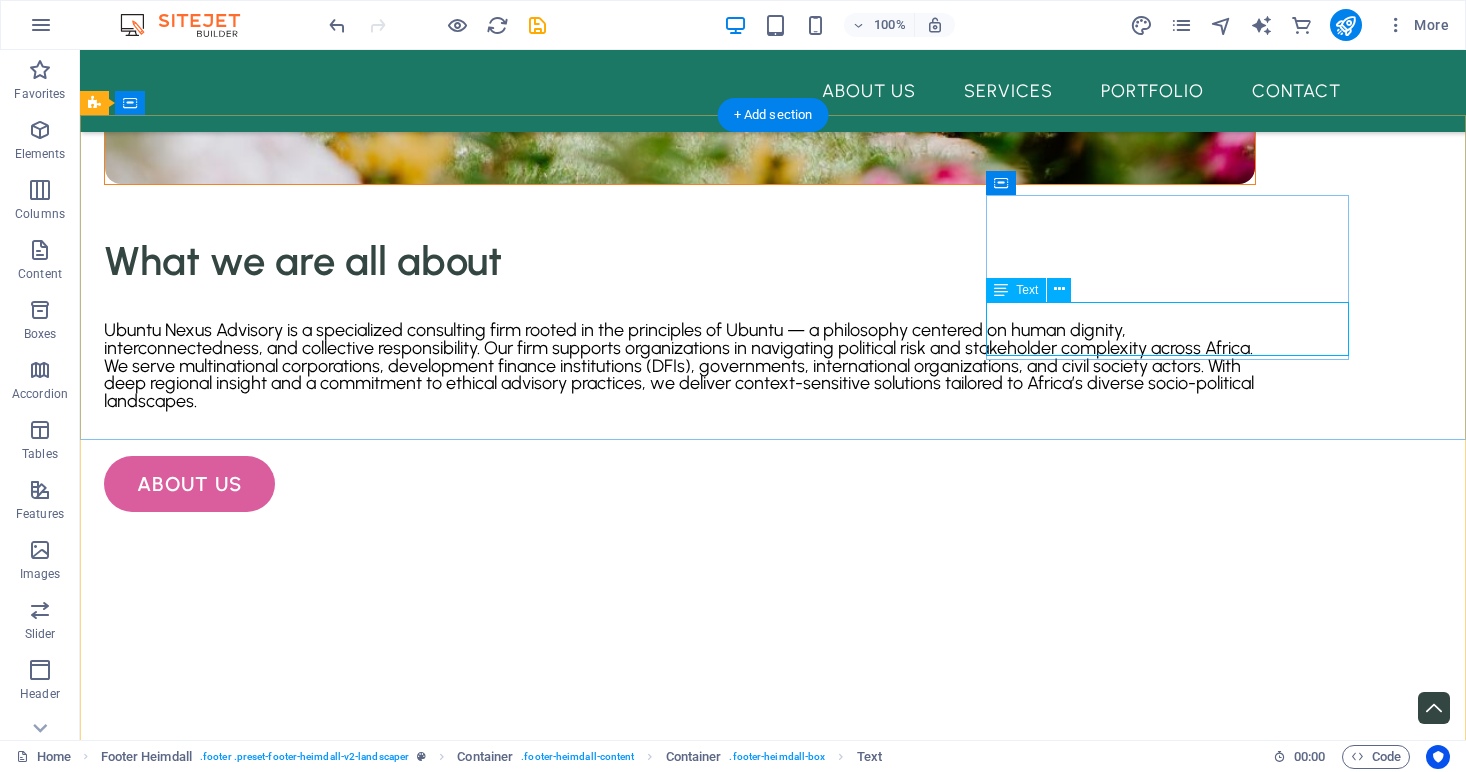 click on "[EMAIL]" at bounding box center (285, 5164) 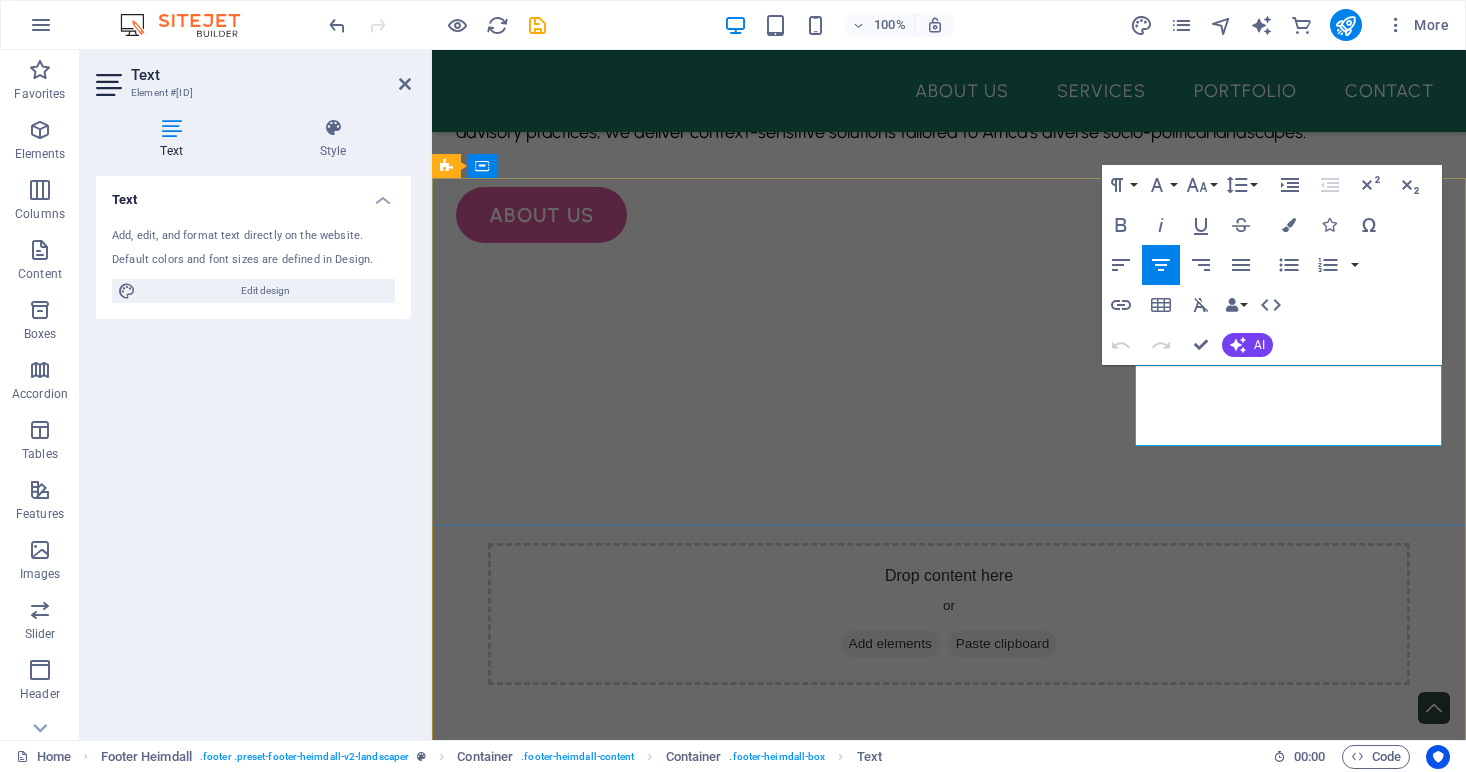 click on "[EMAIL]" at bounding box center (610, 4618) 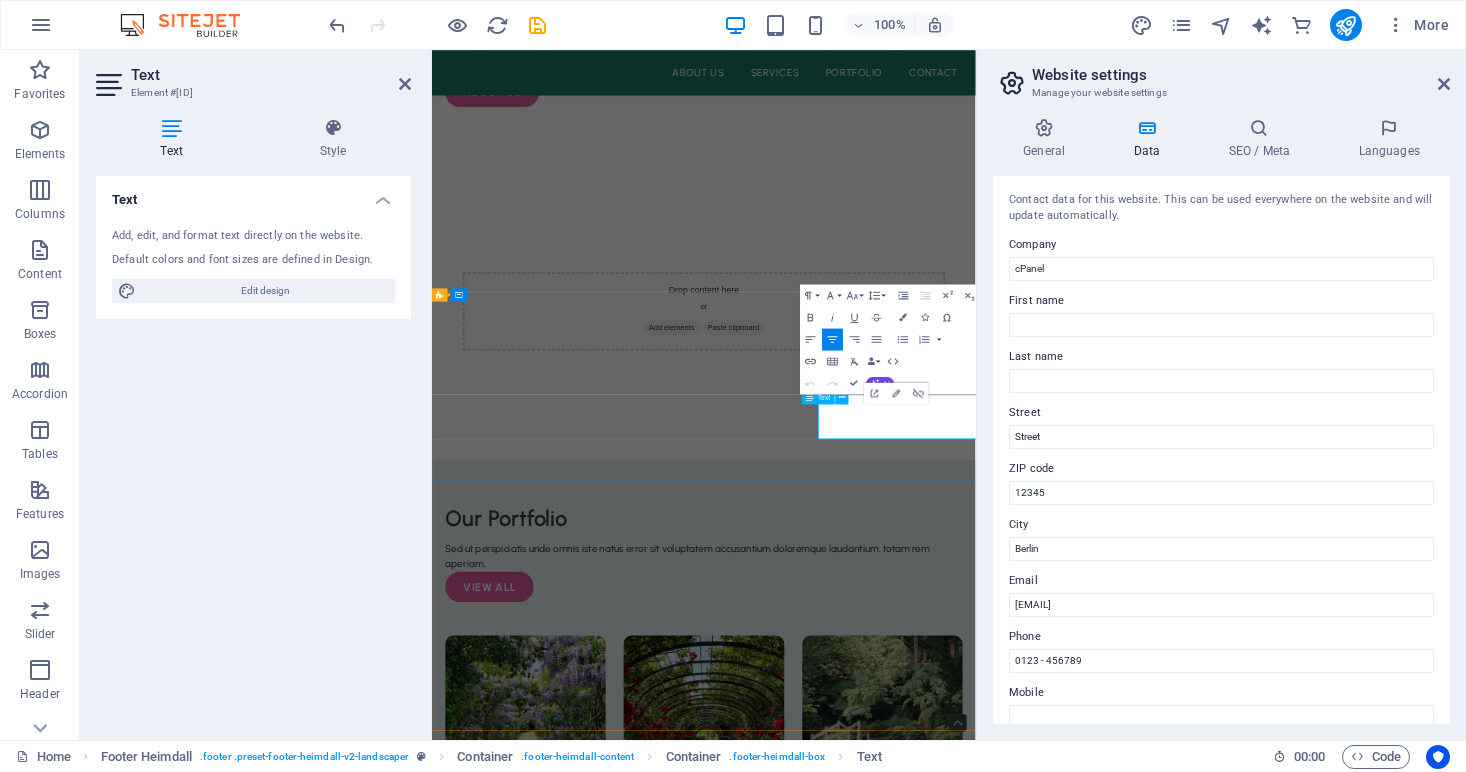 scroll, scrollTop: 3512, scrollLeft: 0, axis: vertical 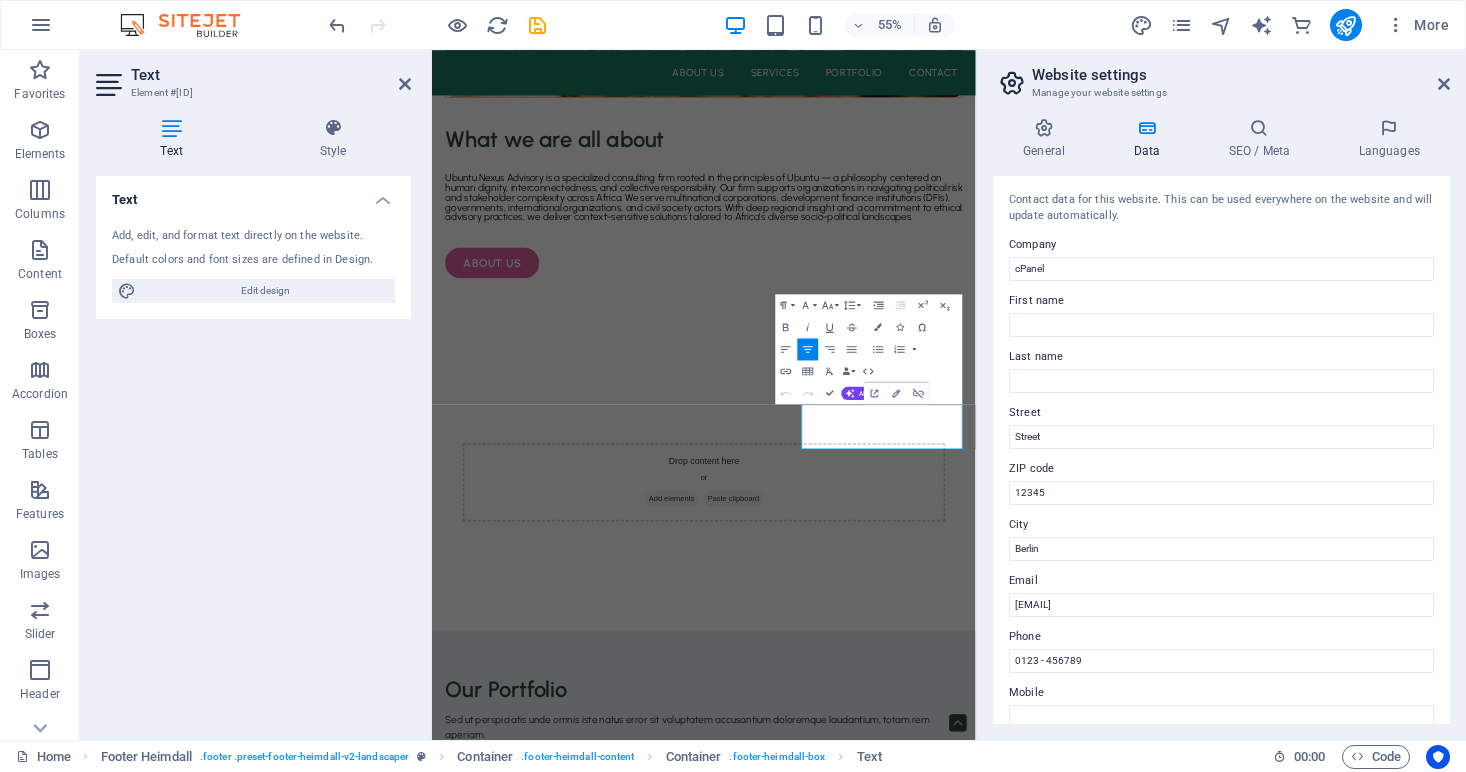 type 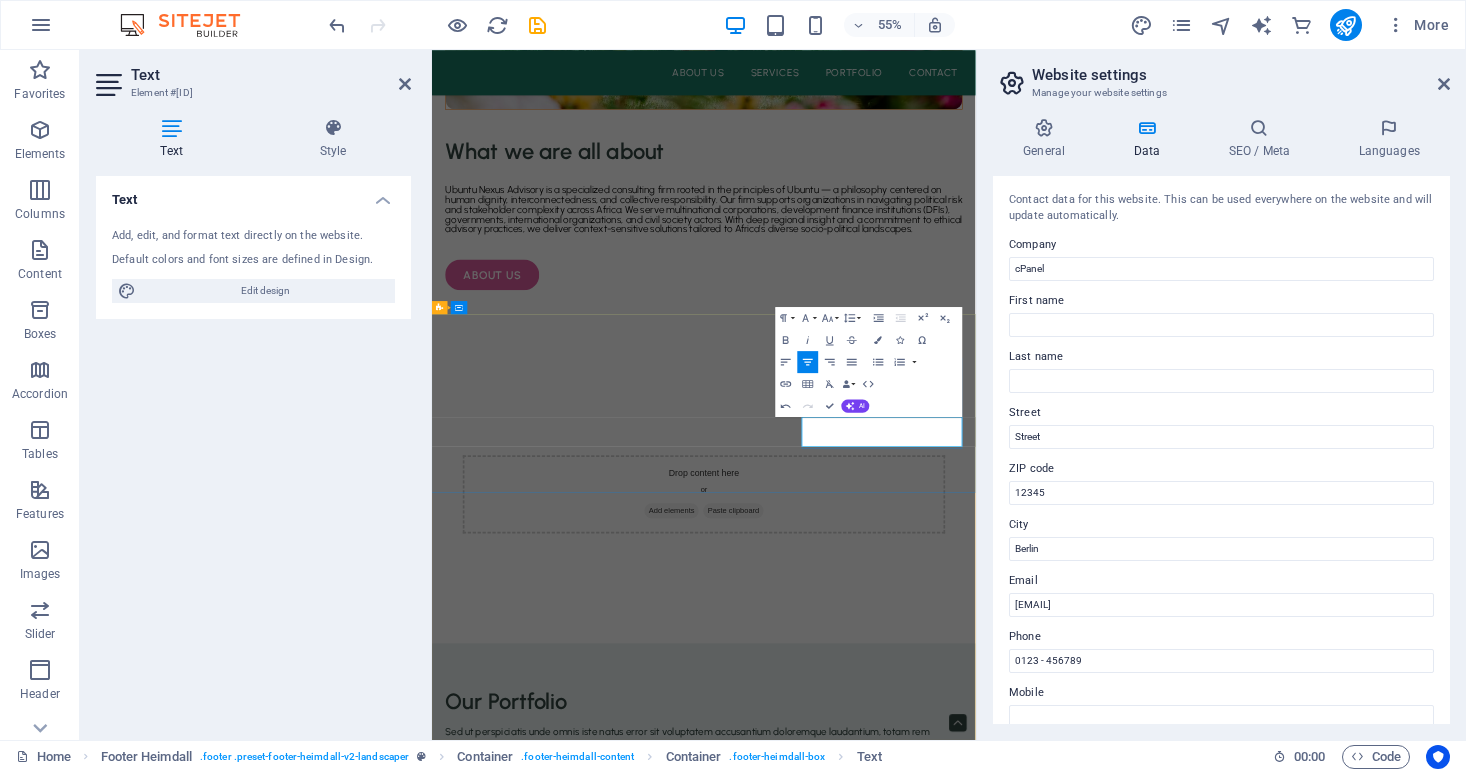 click on "Legal Notice  |  Privacy Policy" at bounding box center [602, 4841] 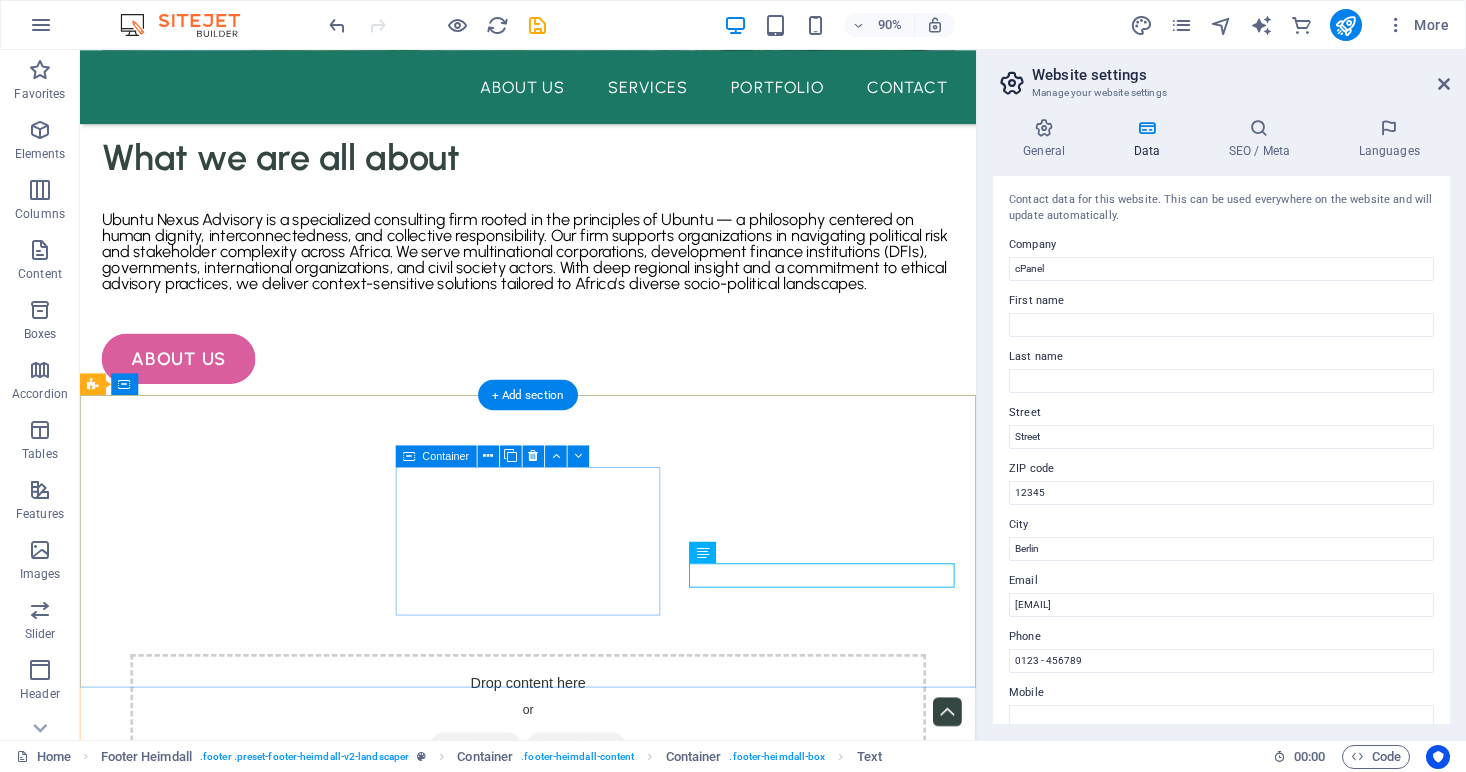 scroll, scrollTop: 3570, scrollLeft: 0, axis: vertical 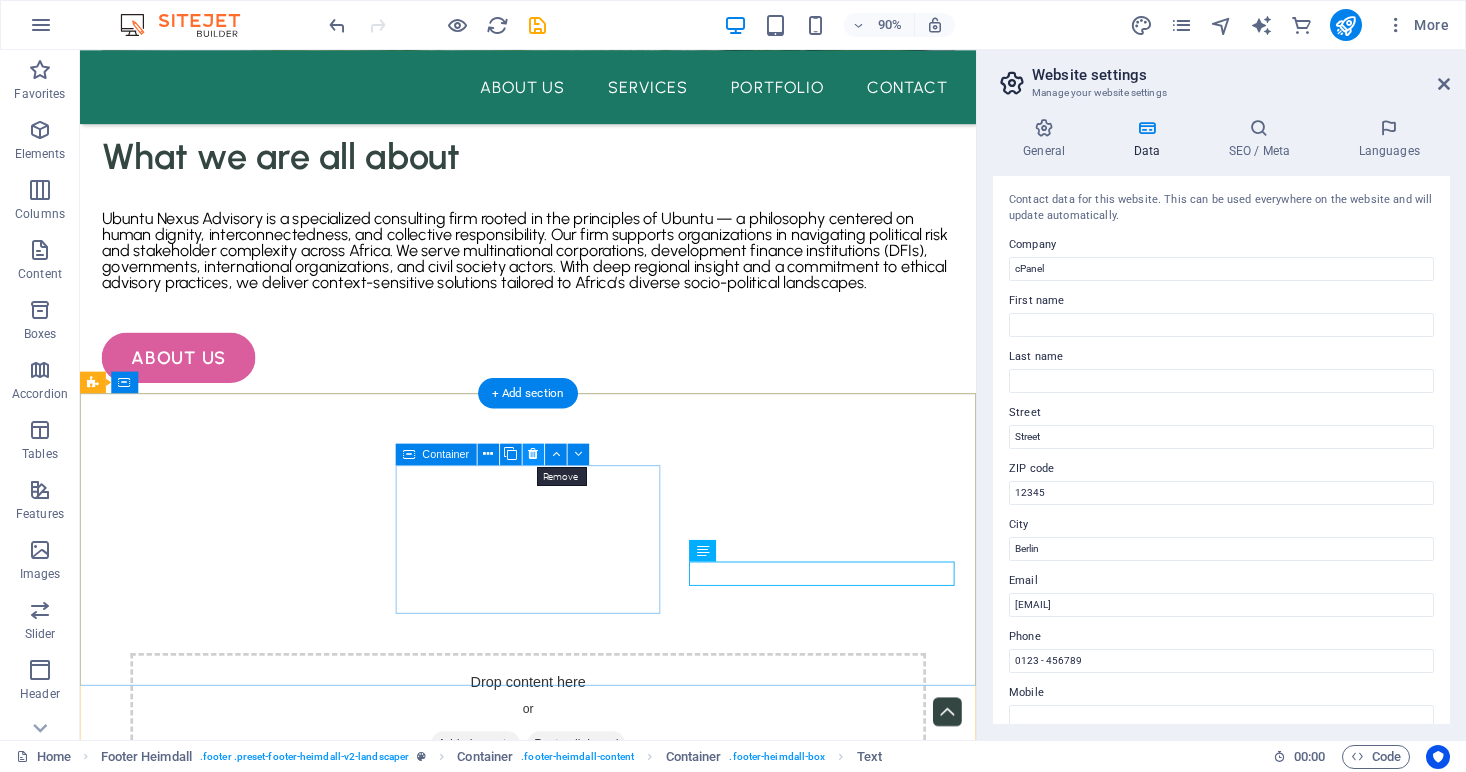 click at bounding box center [533, 454] 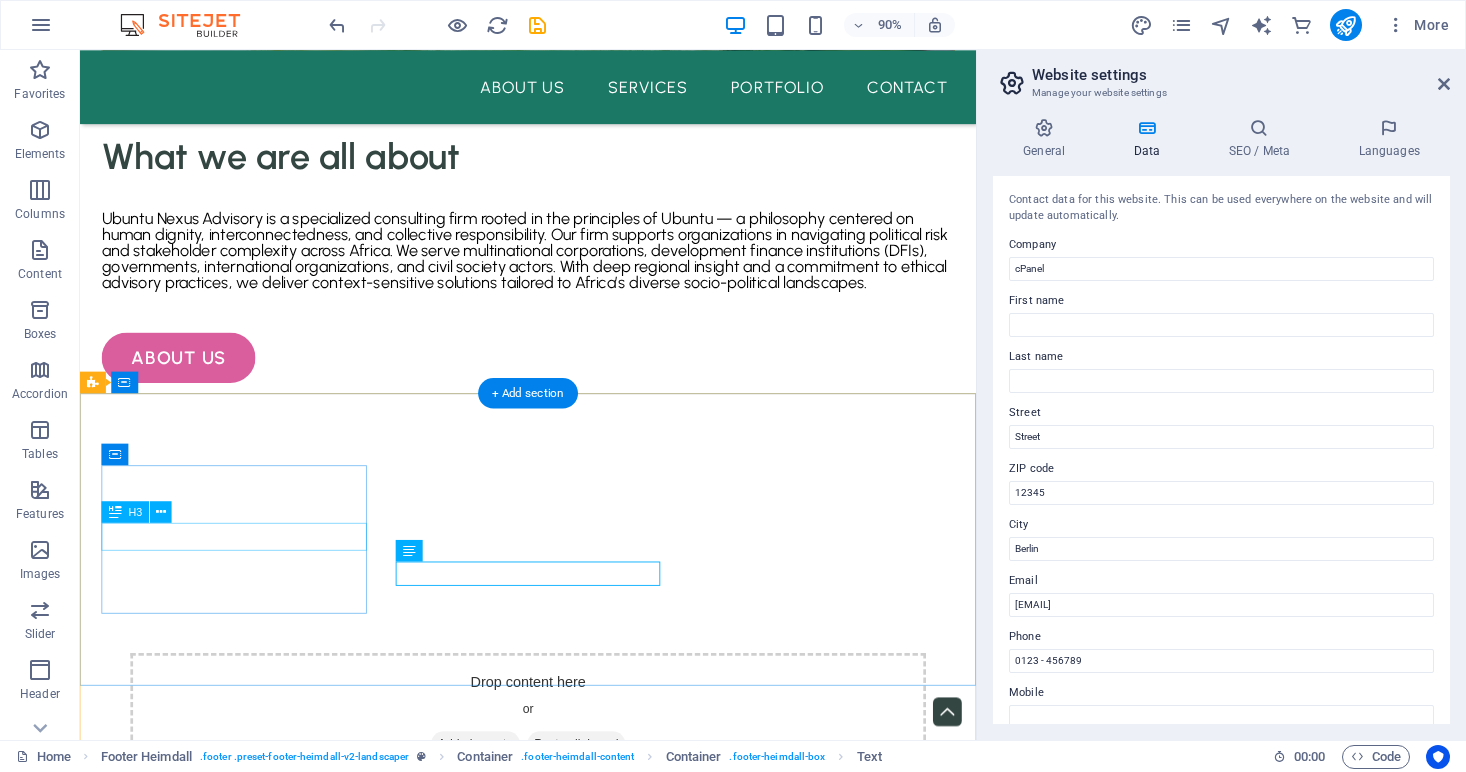 click on "Address" at bounding box center (251, 4355) 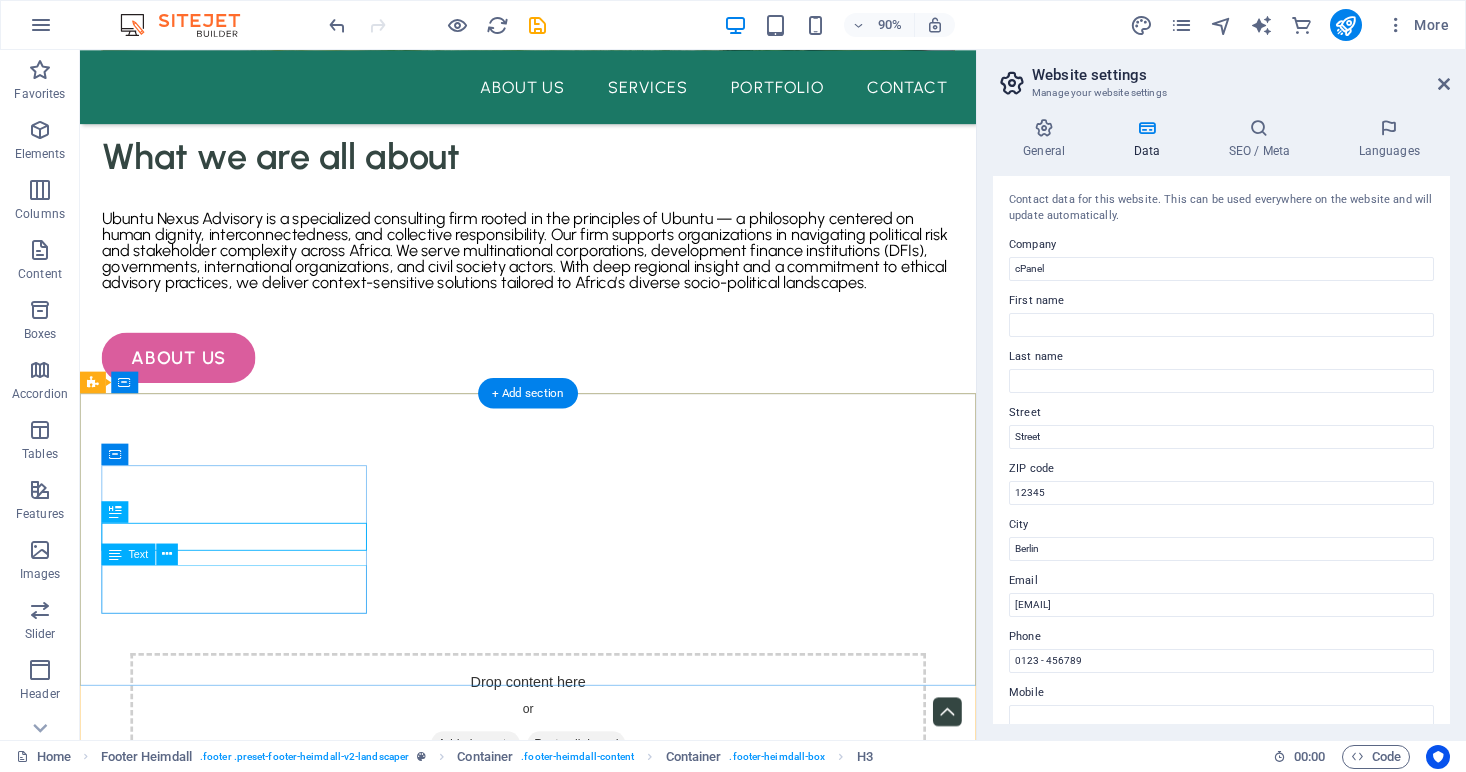 click on "Street" at bounding box center (251, 4400) 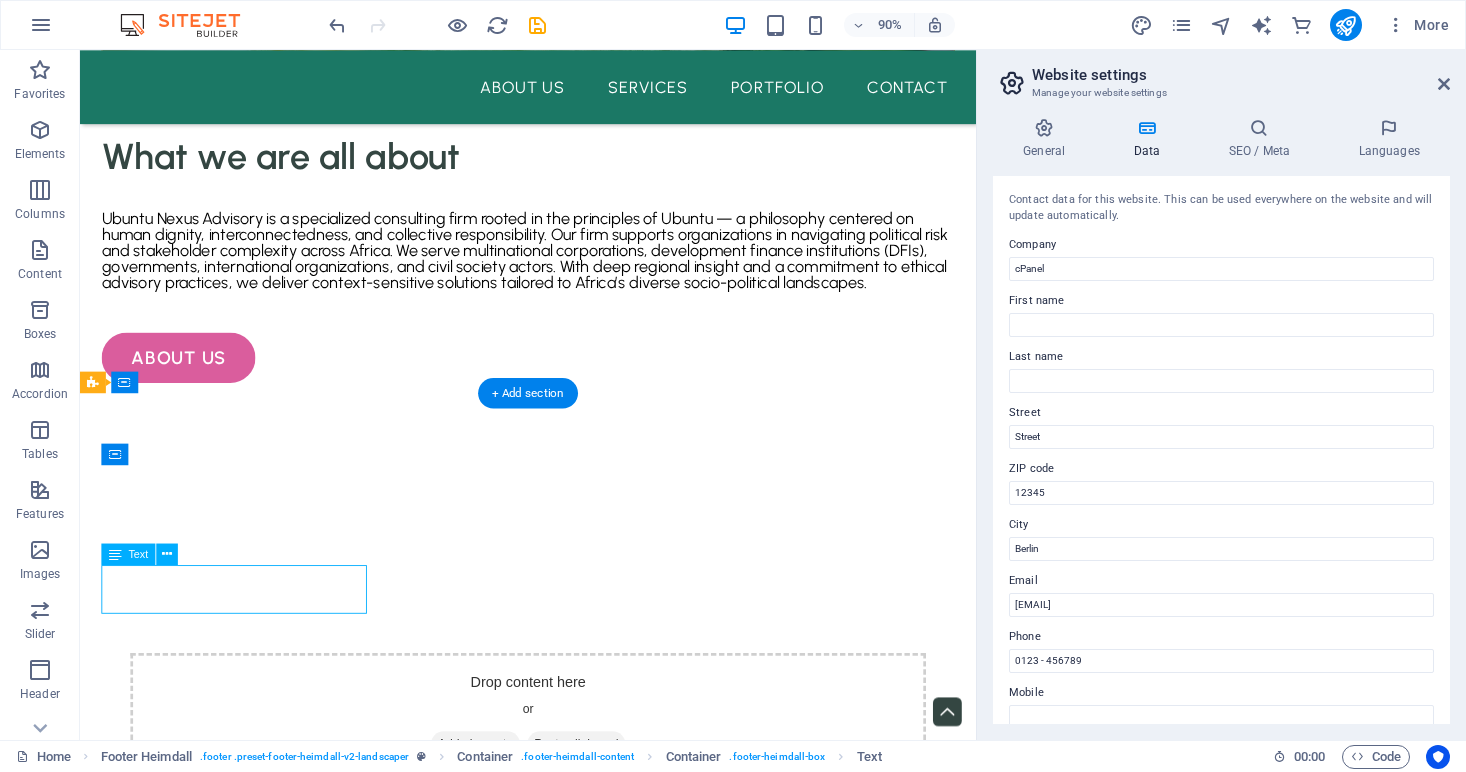 click on "Street" at bounding box center (251, 4400) 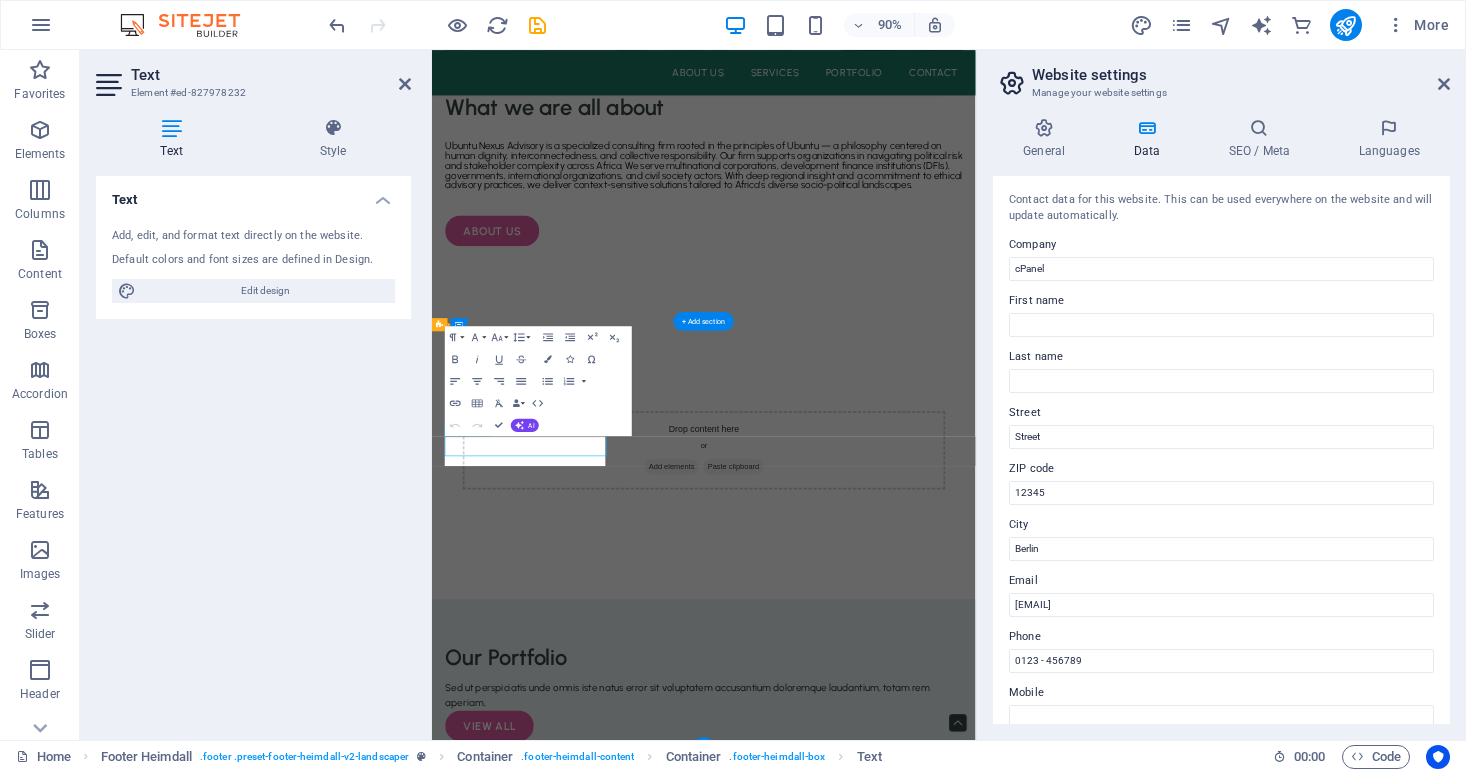 scroll, scrollTop: 3458, scrollLeft: 0, axis: vertical 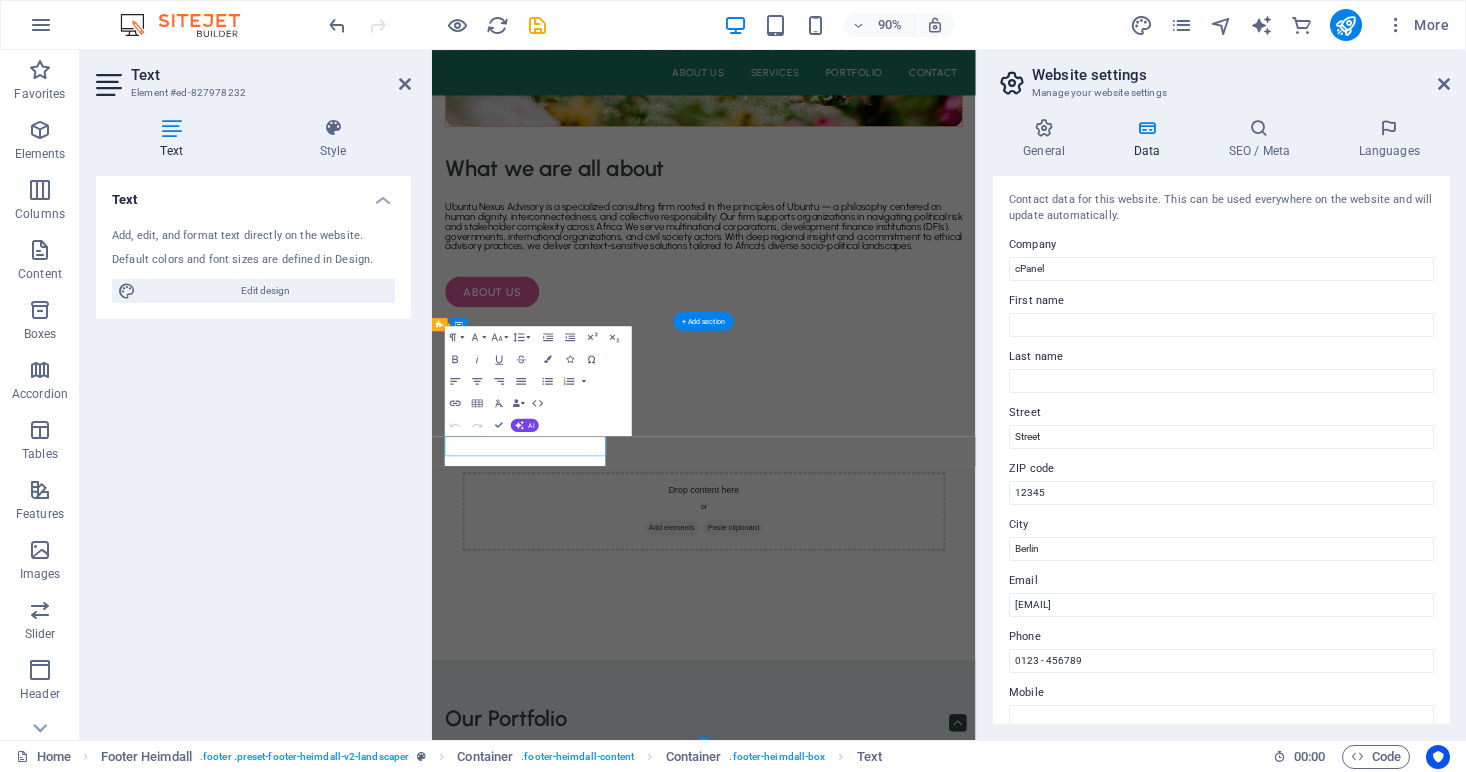 click on "Text Add, edit, and format text directly on the website. Default colors and font sizes are defined in Design. Edit design Alignment Left aligned Centered Right aligned" at bounding box center [253, 450] 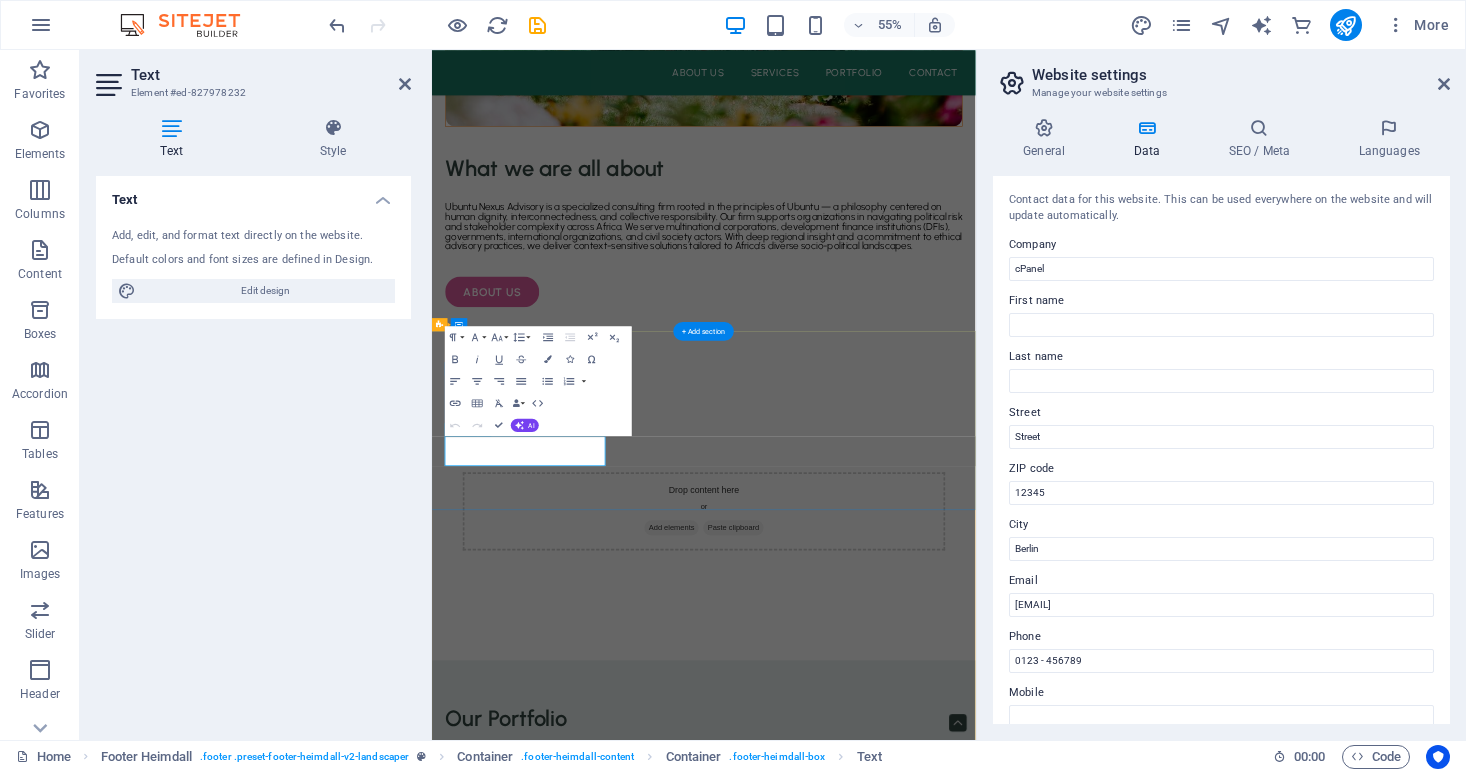 click on "Street" at bounding box center [602, 4486] 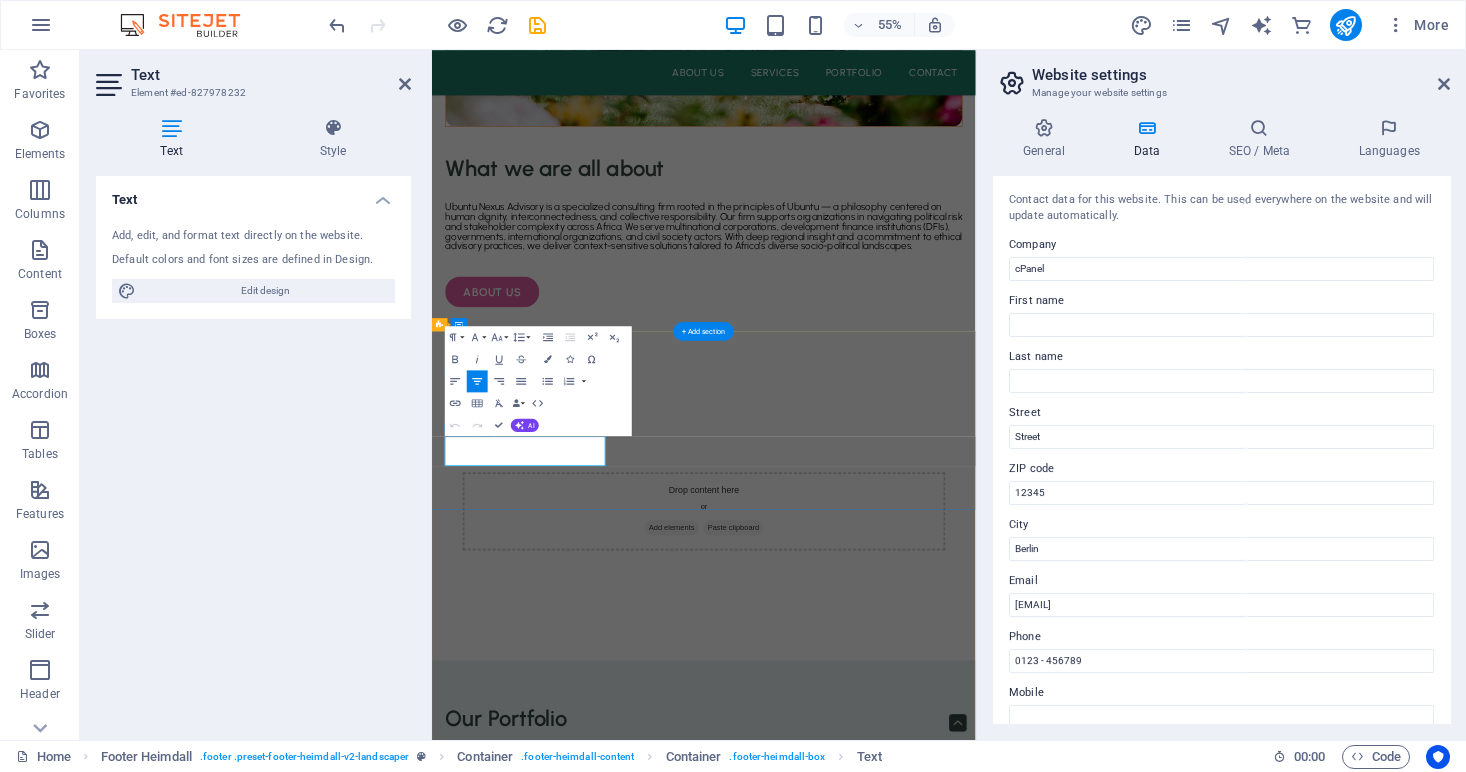 click on "Street" at bounding box center (602, 4486) 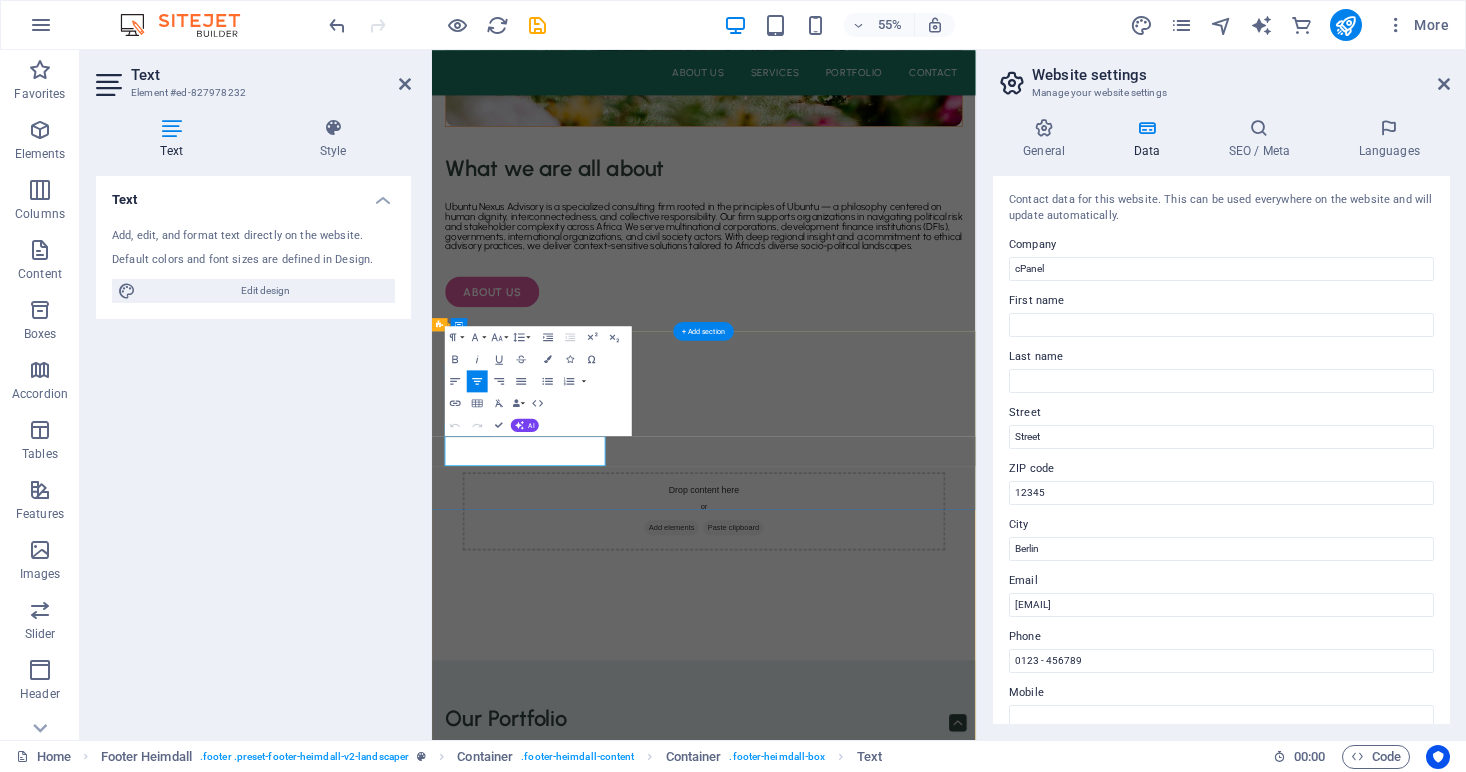 type 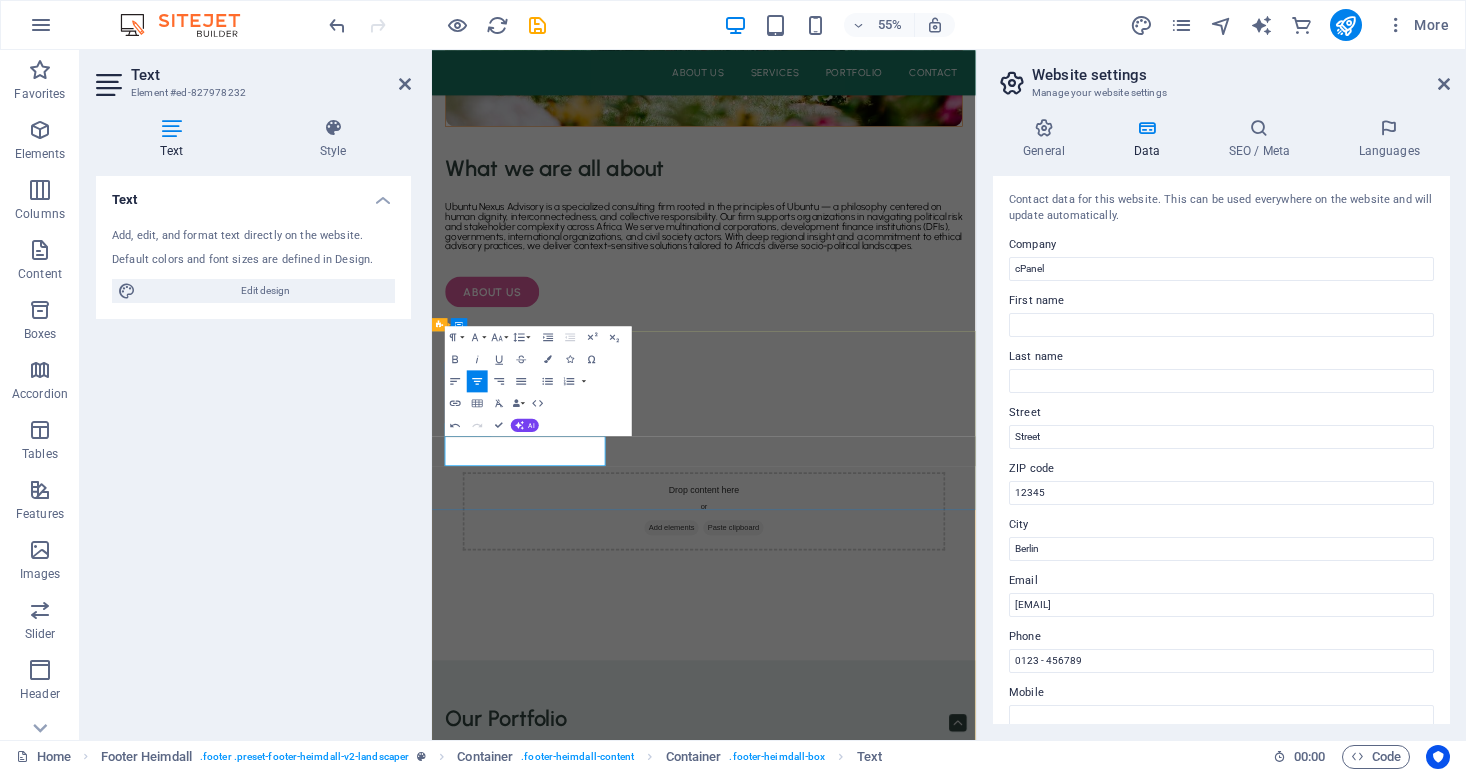 click on "Berlin" at bounding box center (578, 4513) 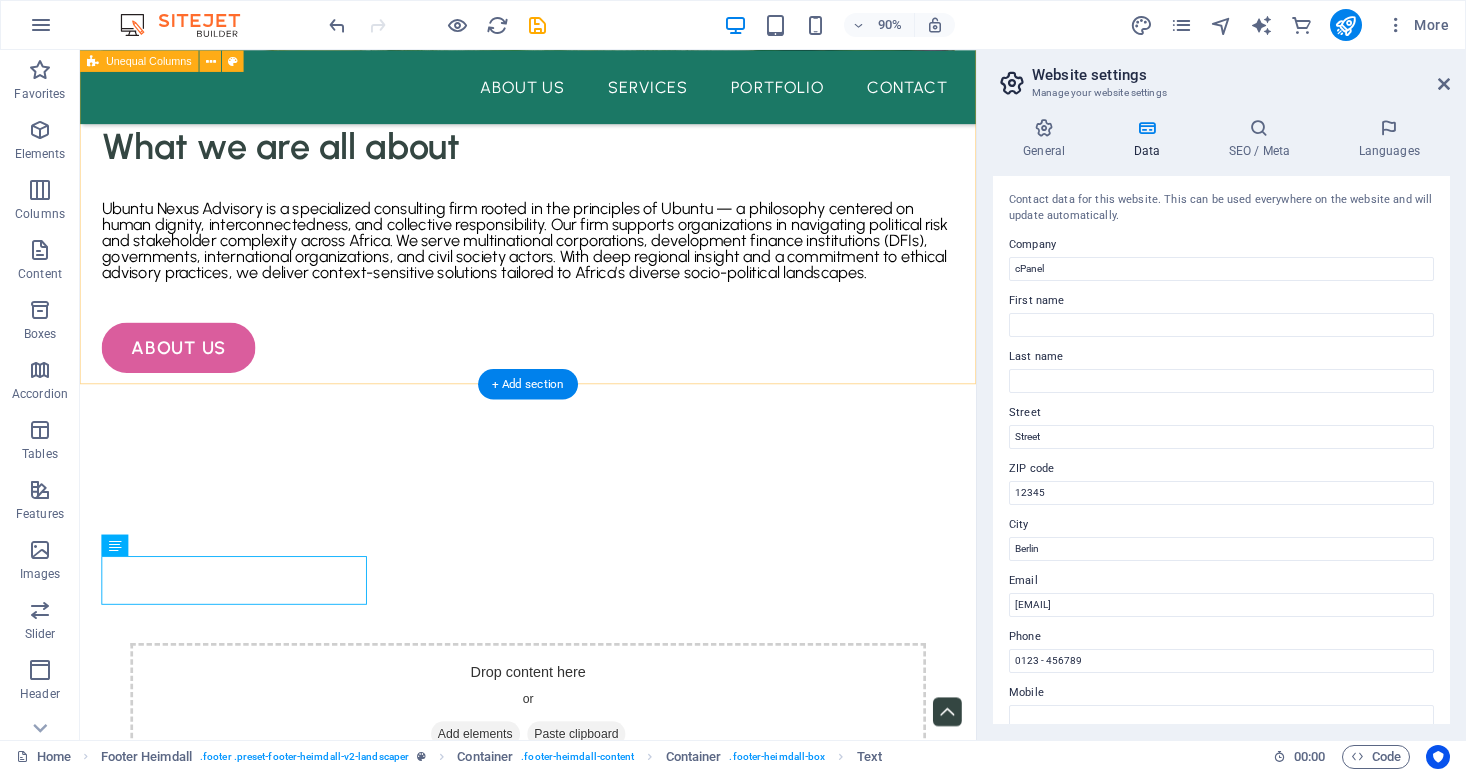 scroll, scrollTop: 3582, scrollLeft: 0, axis: vertical 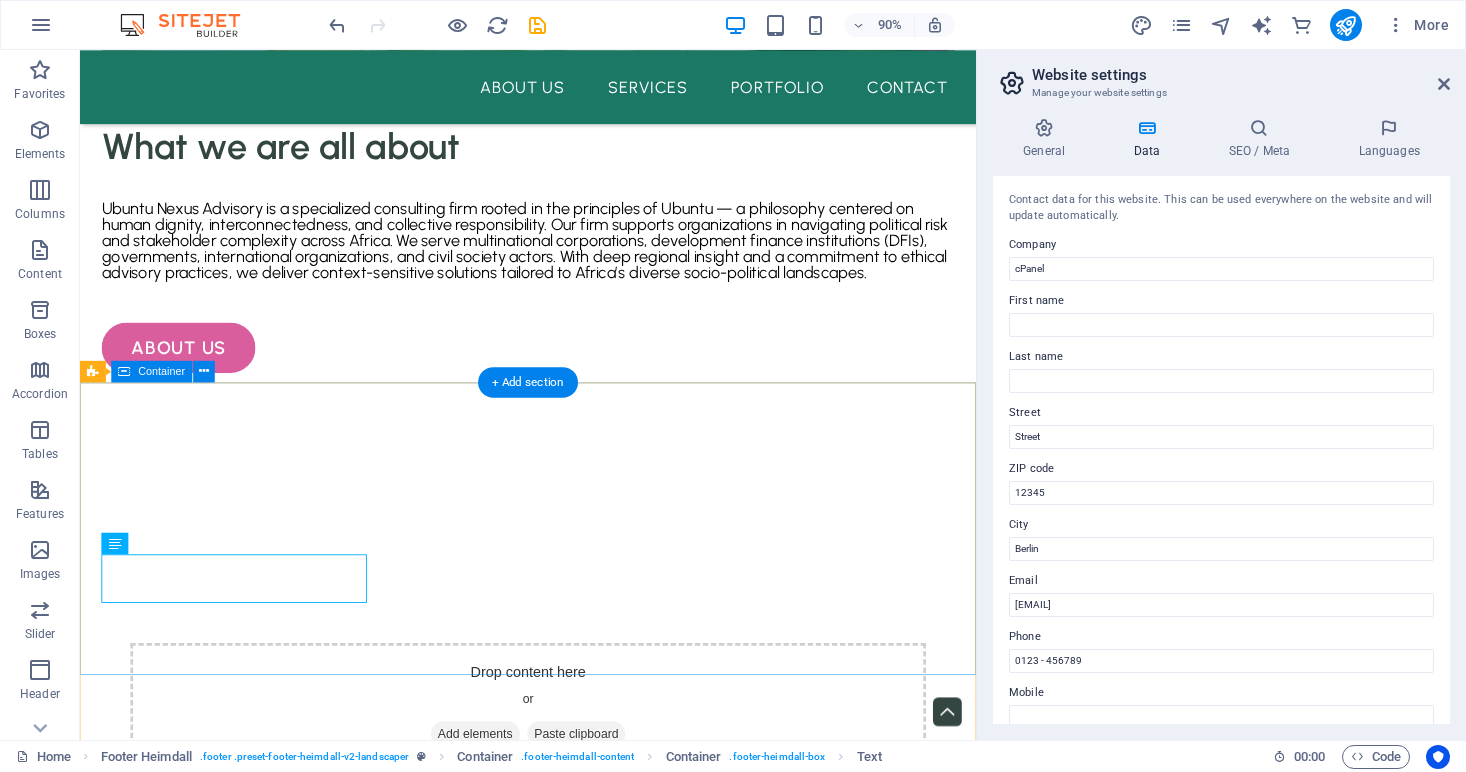 click on "Address [NUMBER] [STREET], [CITY]
[STATE], [POSTAL], [COUNTRY] Contact [EMAIL]" at bounding box center (578, 4421) 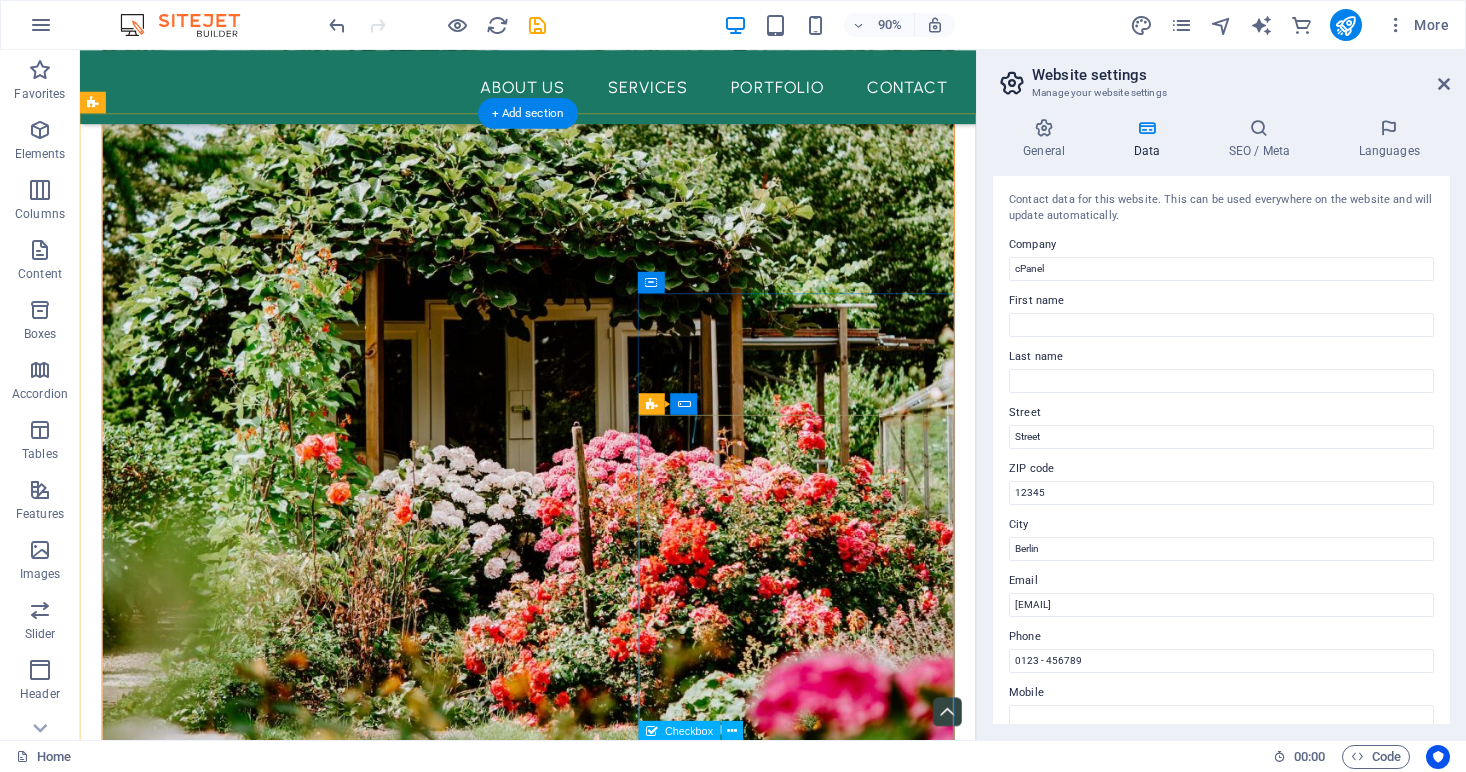 scroll, scrollTop: 2797, scrollLeft: 0, axis: vertical 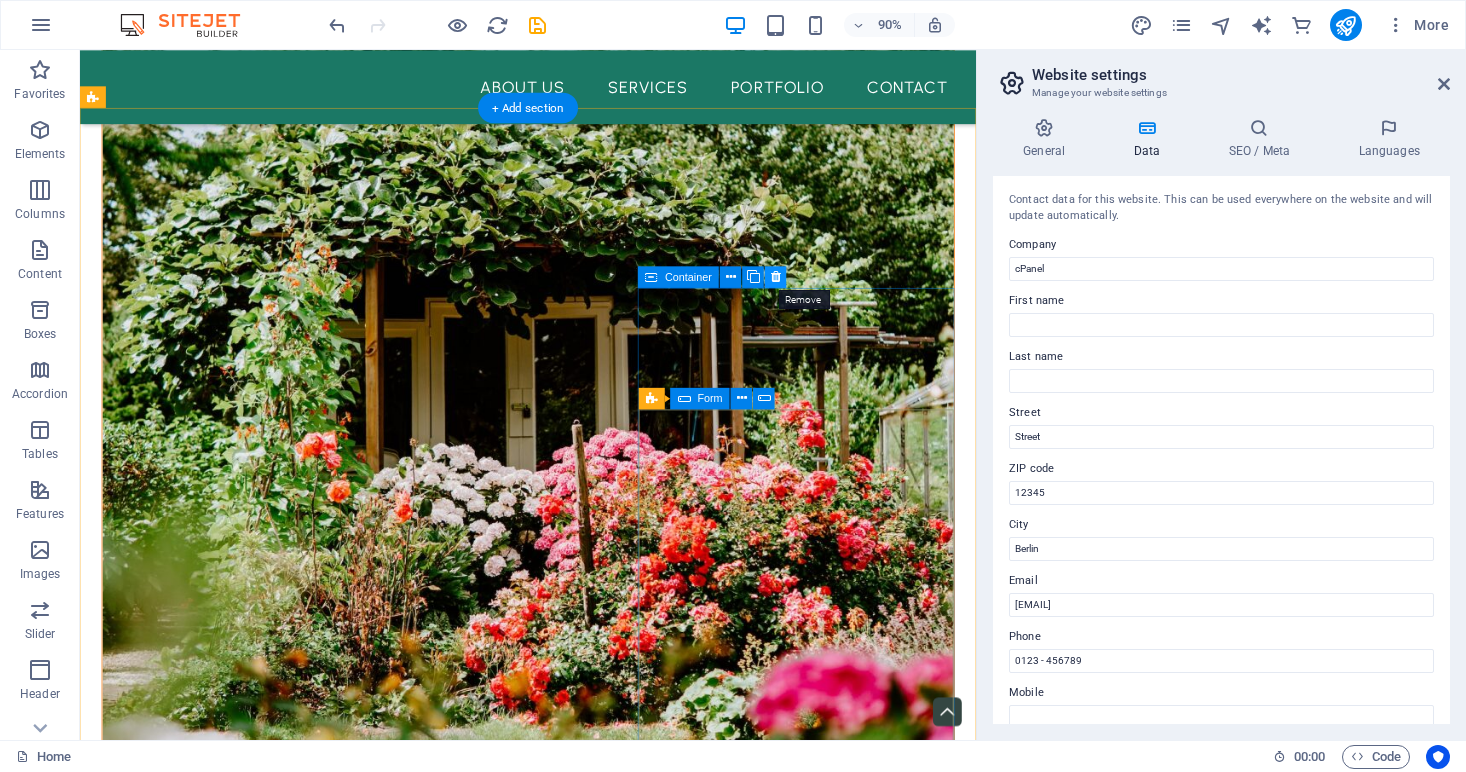click at bounding box center (776, 276) 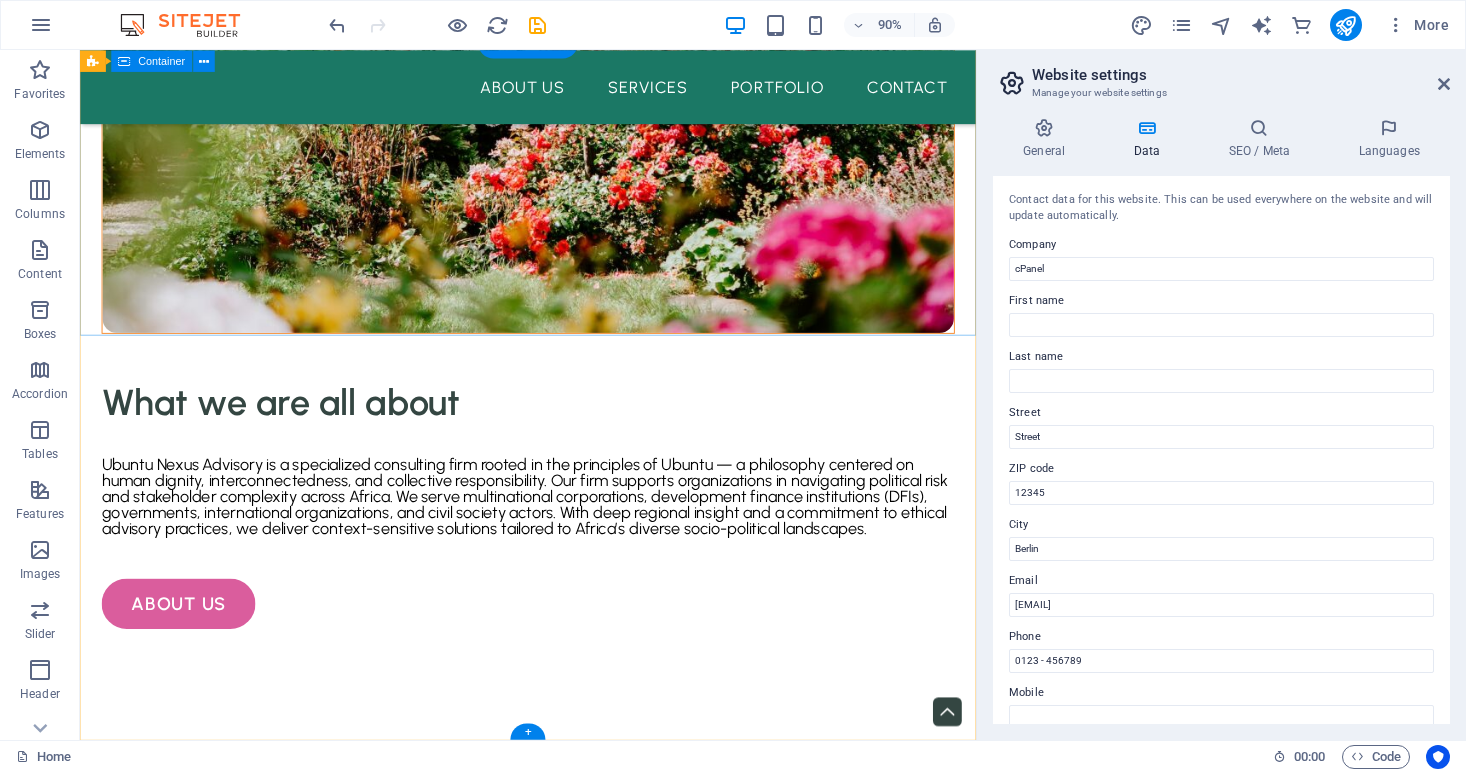 scroll, scrollTop: 3296, scrollLeft: 0, axis: vertical 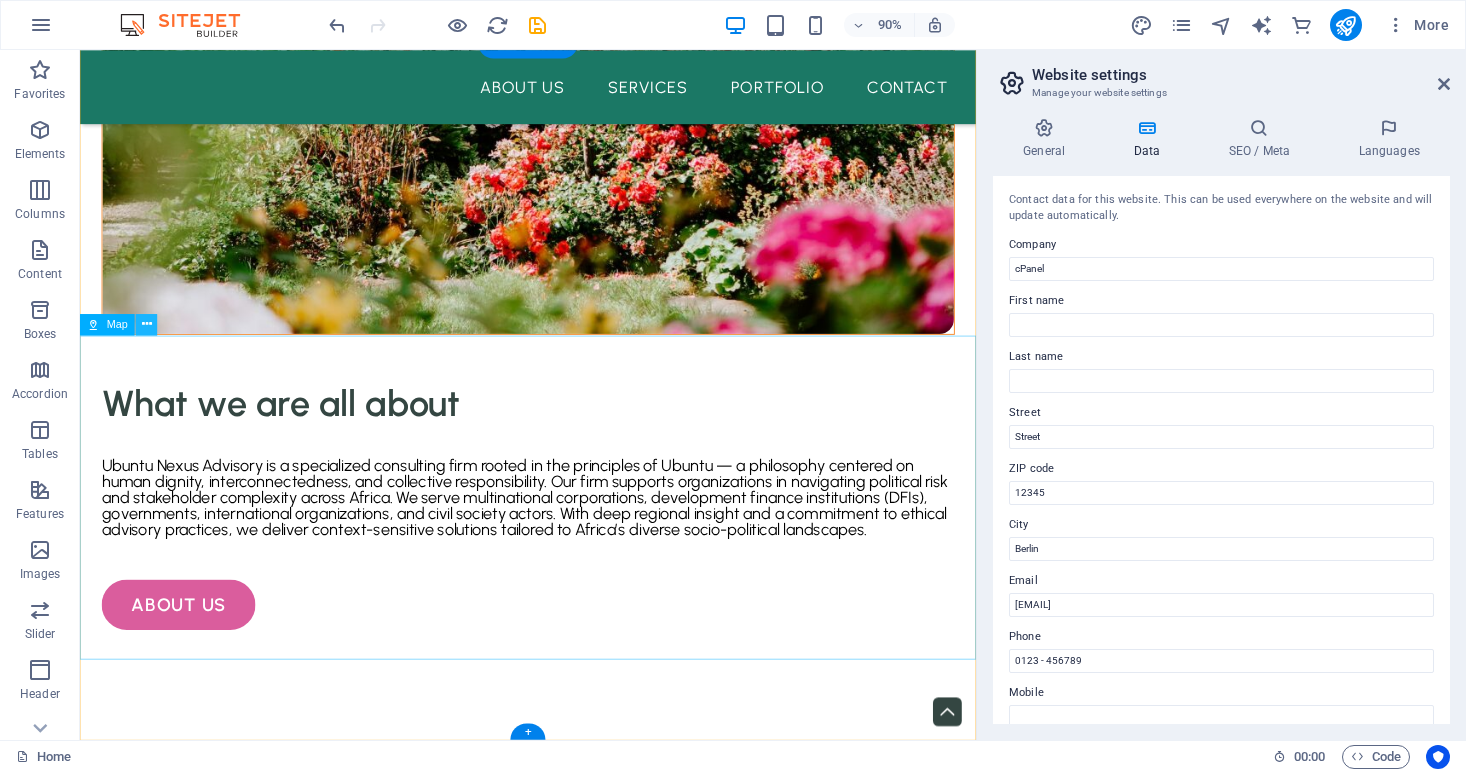 click at bounding box center [147, 324] 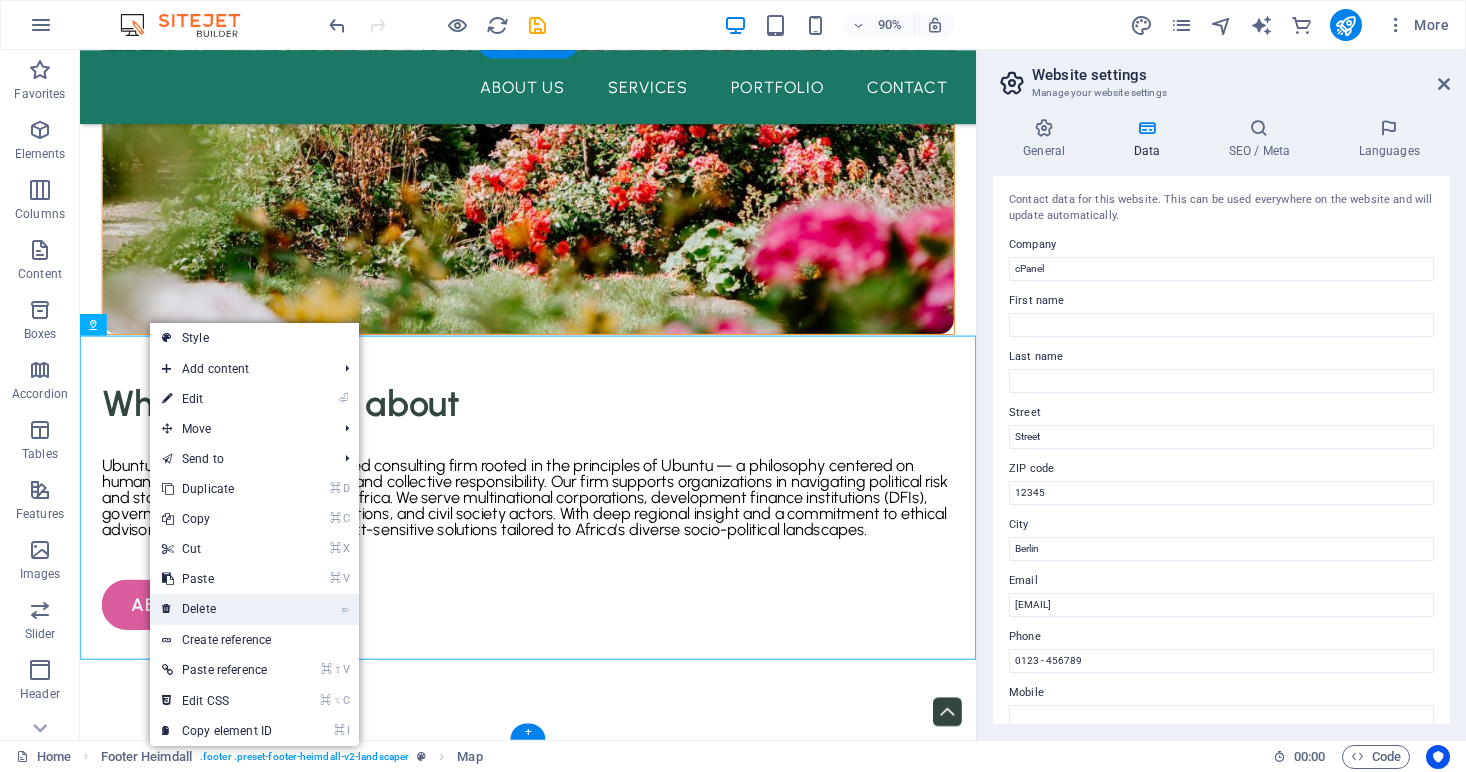 click on "⌦  Delete" at bounding box center (217, 609) 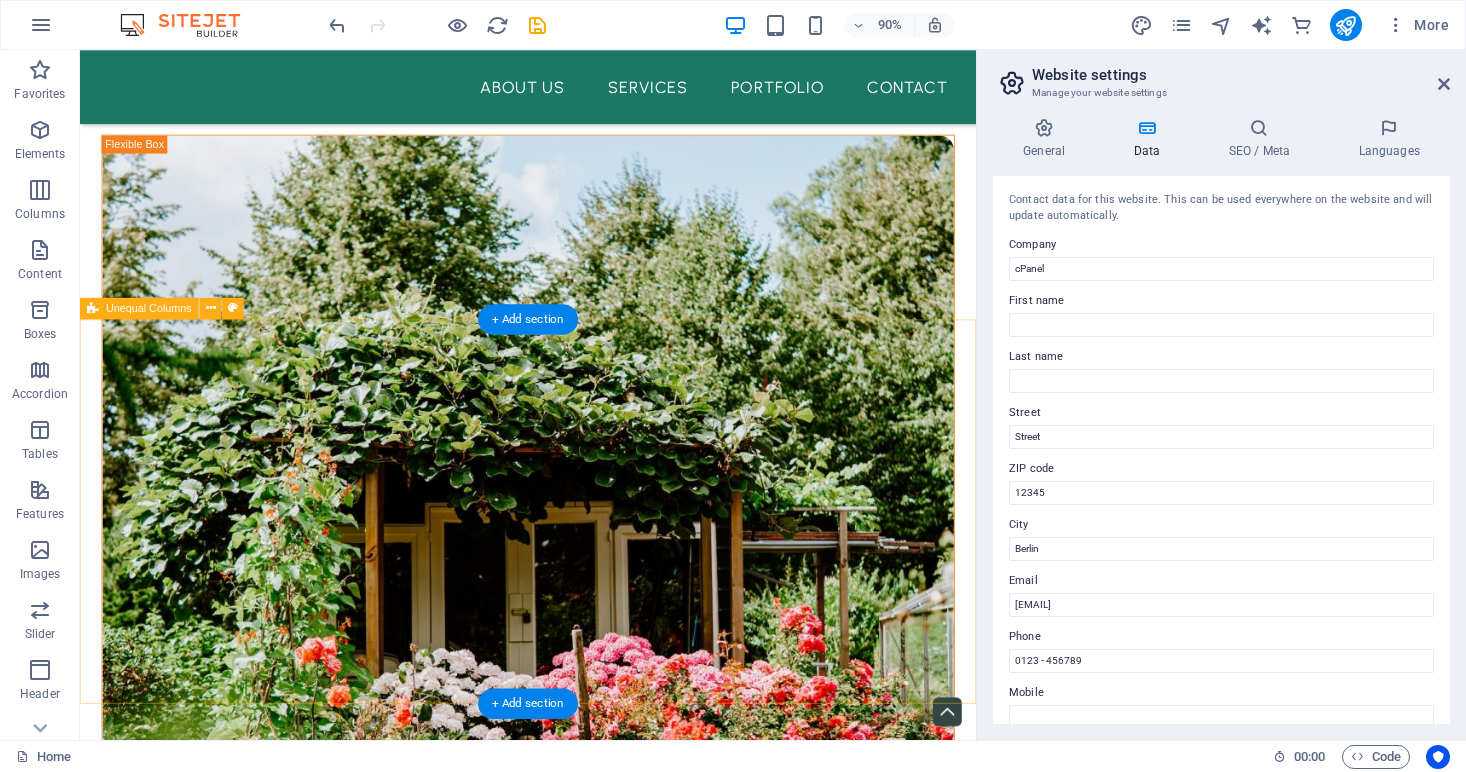 scroll, scrollTop: 2561, scrollLeft: 0, axis: vertical 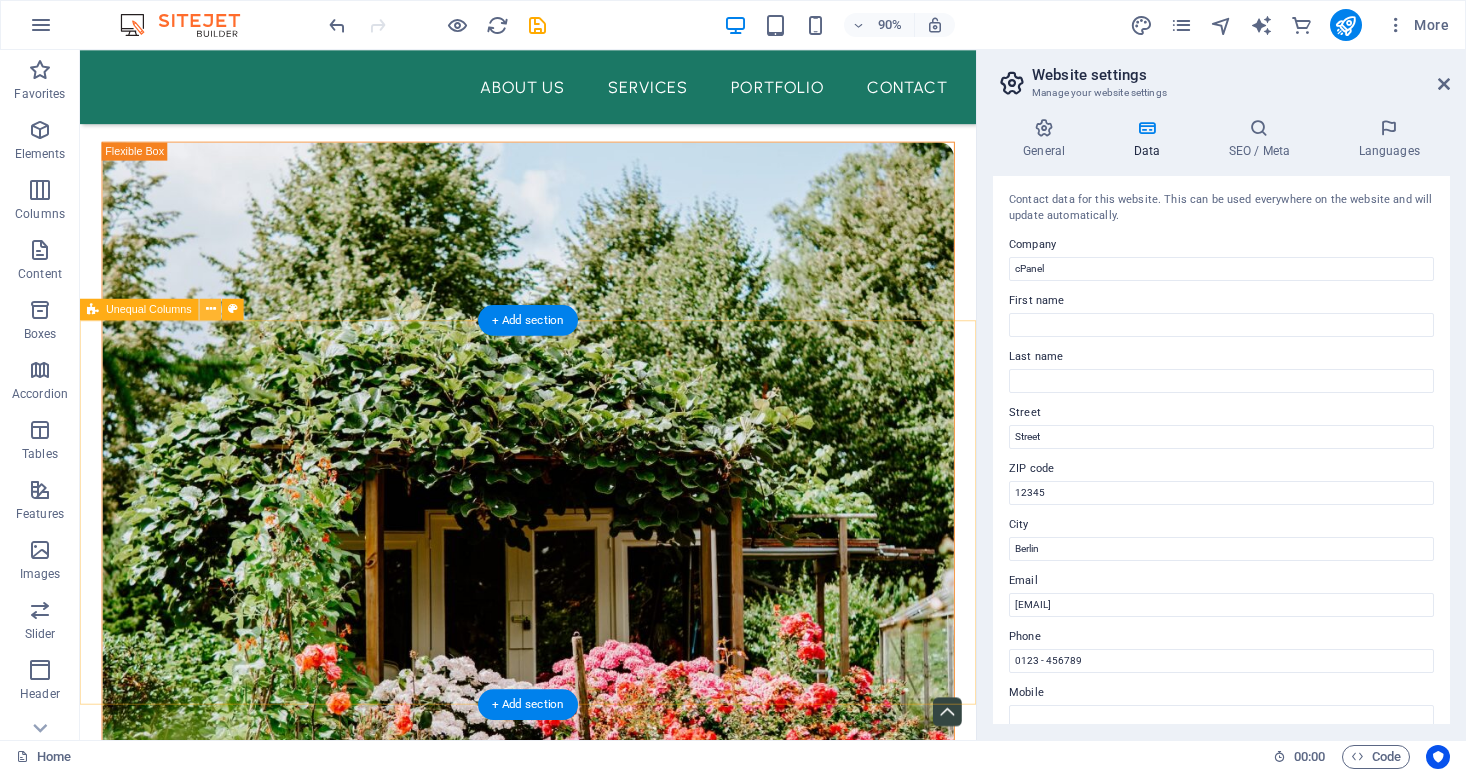 click at bounding box center [211, 309] 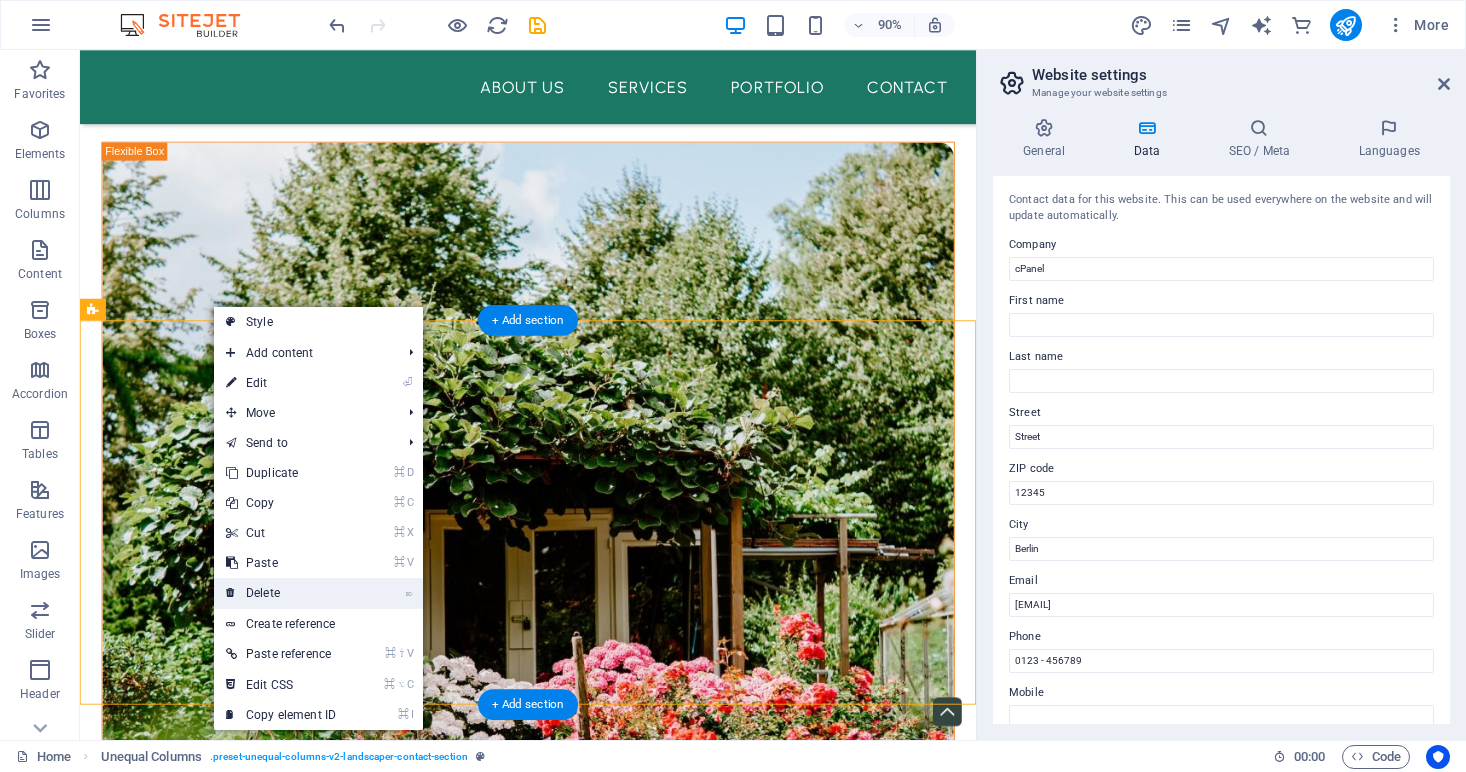 click on "⌦  Delete" at bounding box center [281, 593] 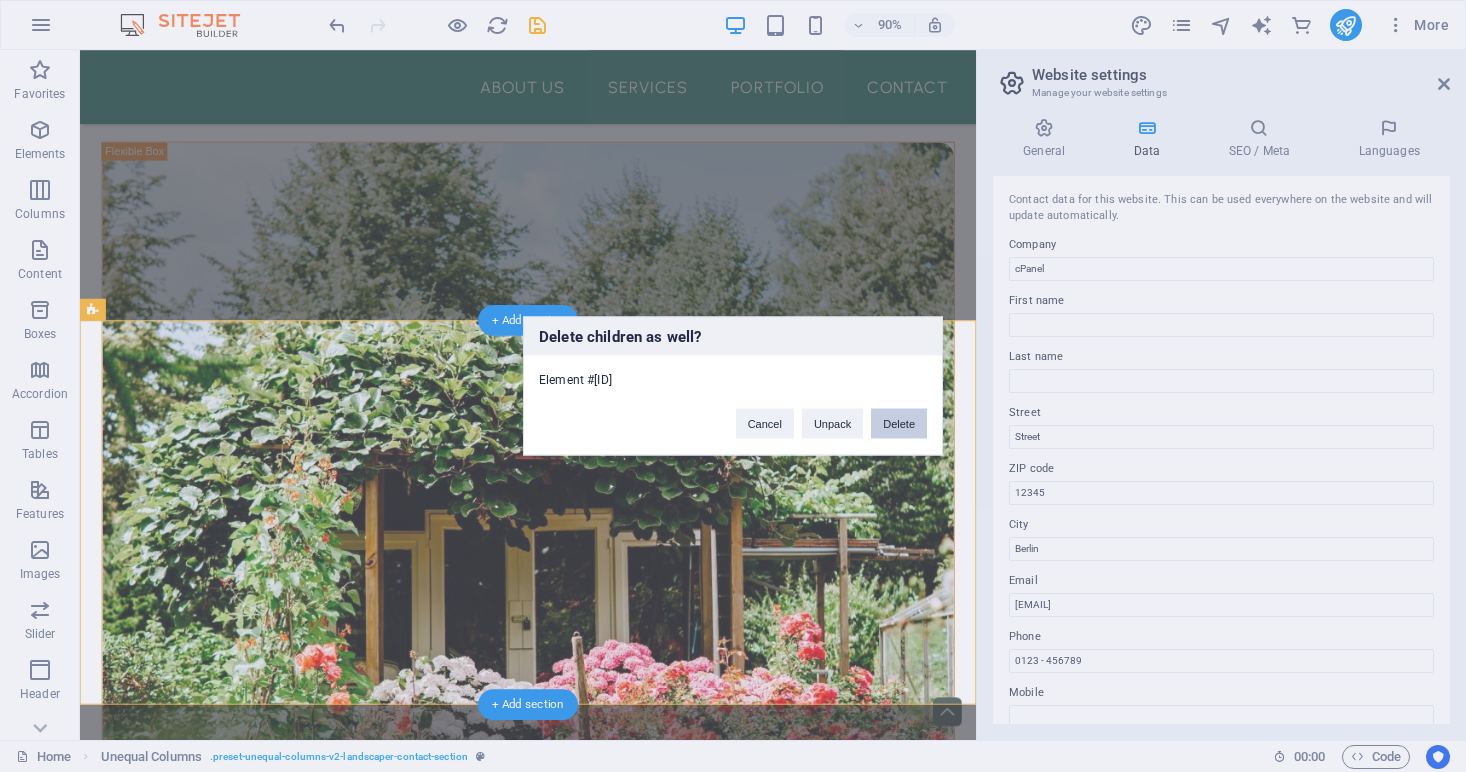 click on "Delete" at bounding box center [899, 424] 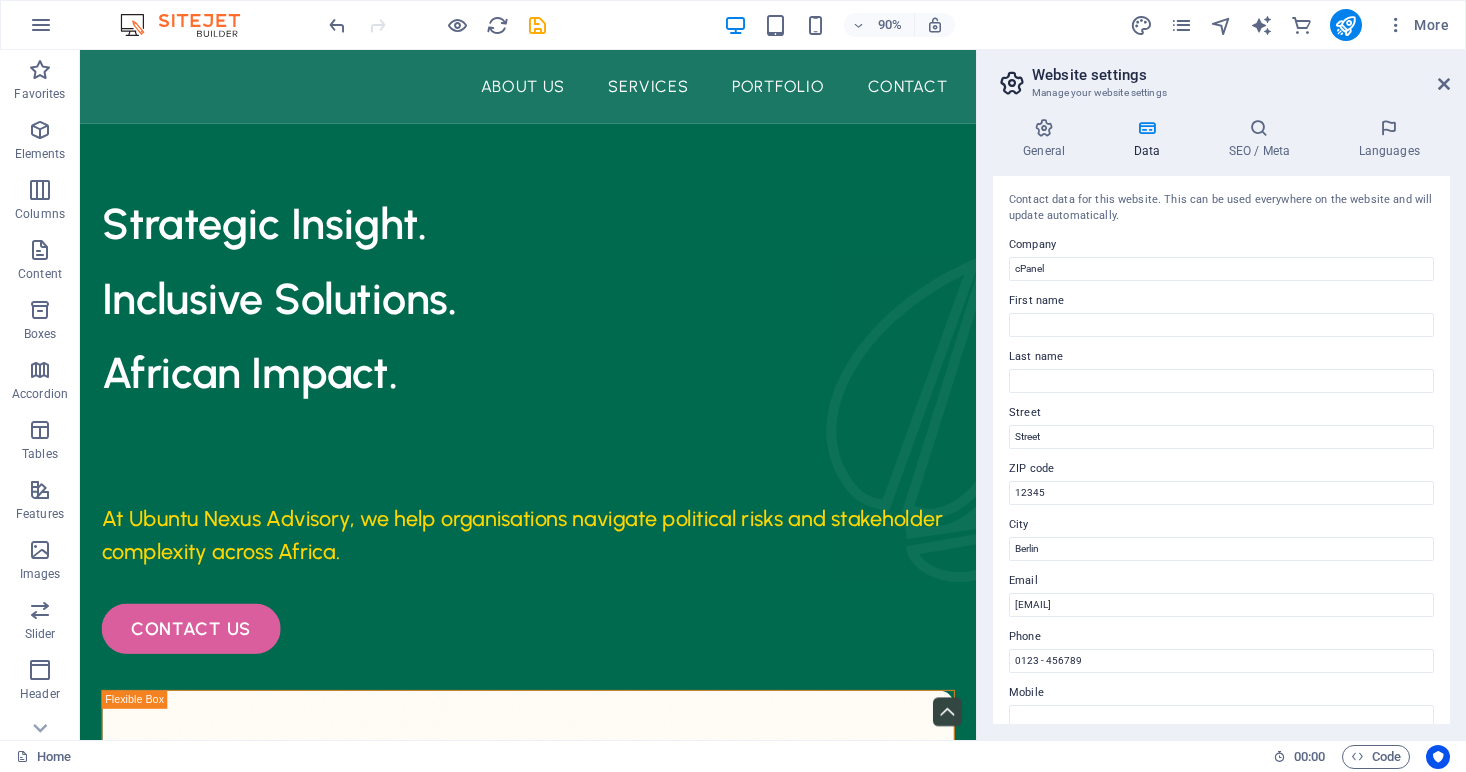 scroll, scrollTop: 0, scrollLeft: 0, axis: both 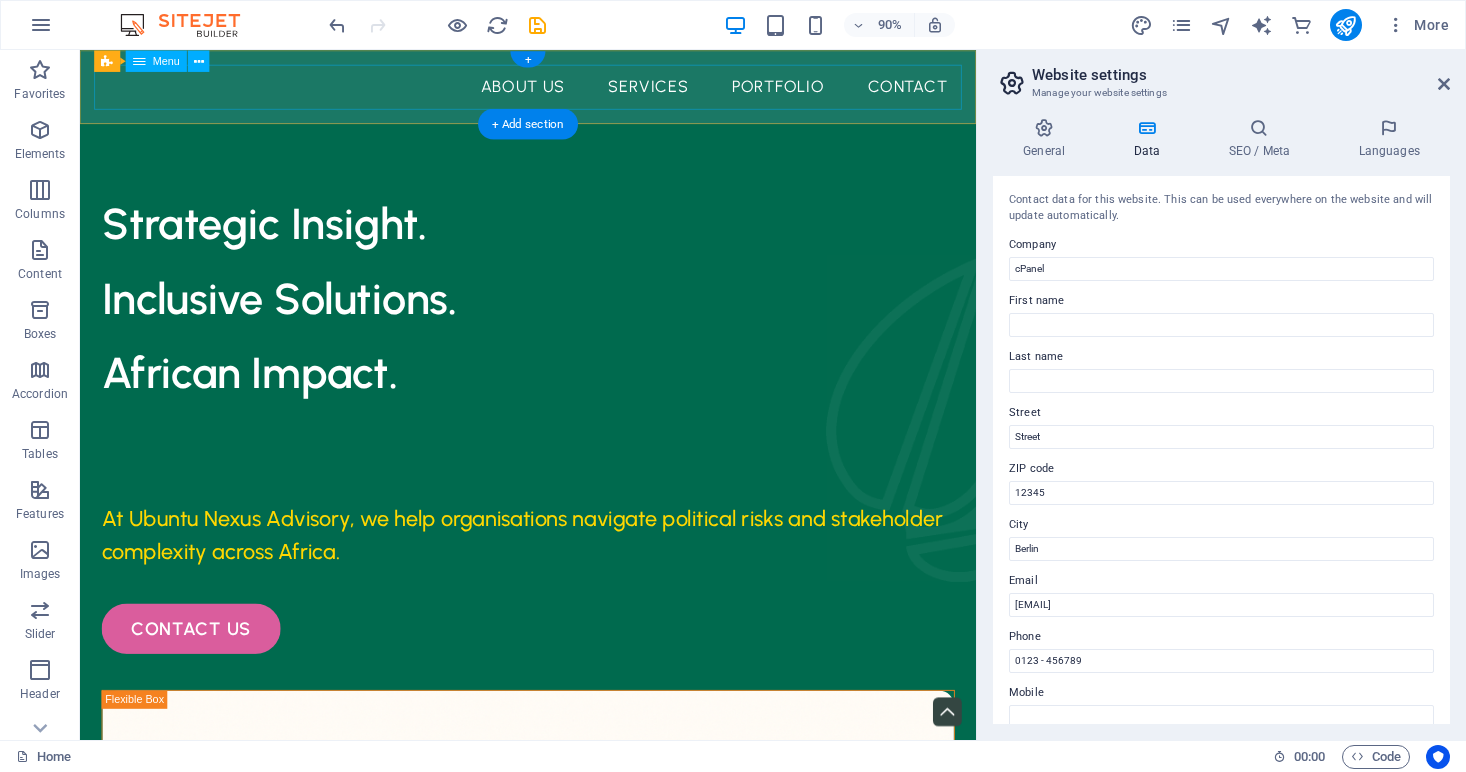 click on "About Us Services Portfolio Contact" at bounding box center (578, 91) 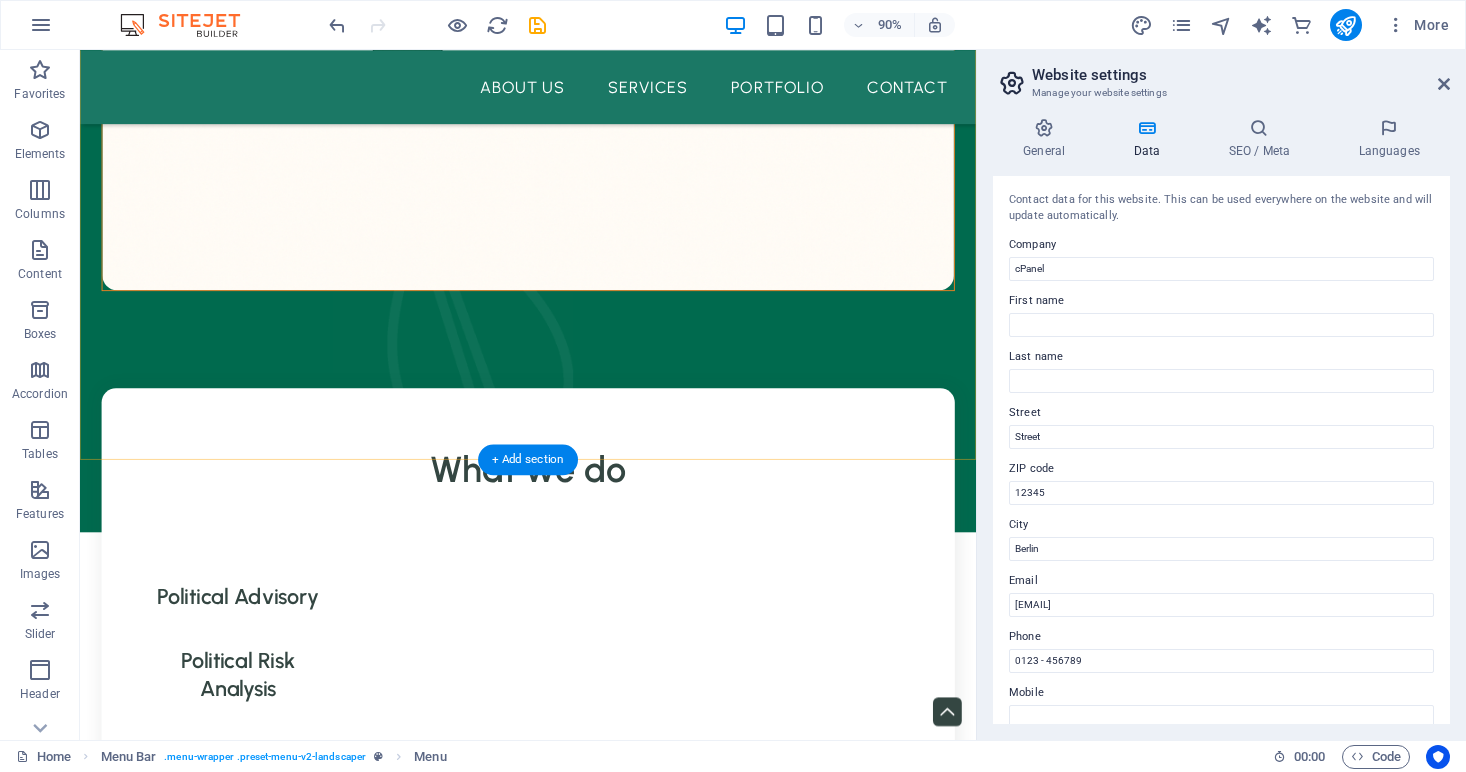 scroll, scrollTop: 1477, scrollLeft: 0, axis: vertical 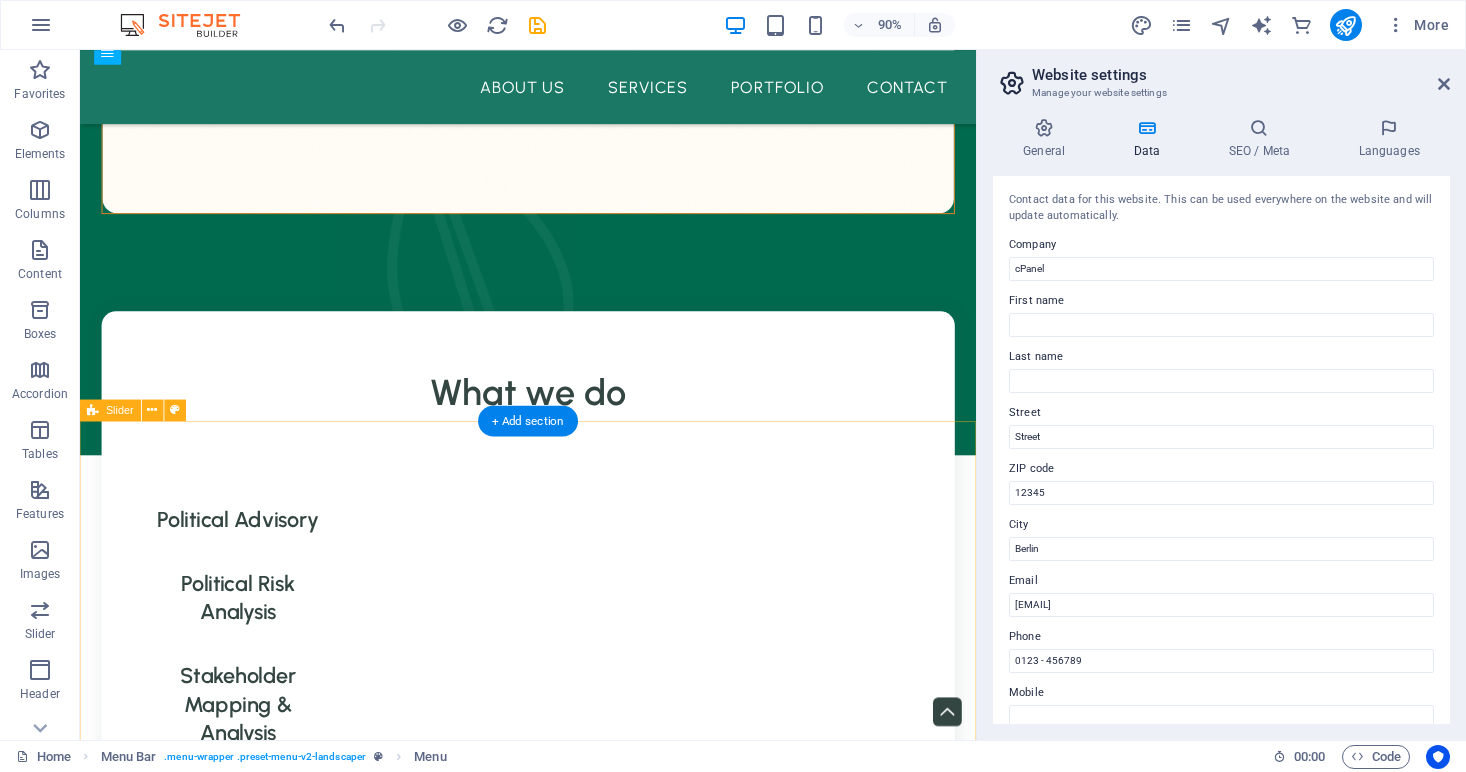 click on "Drop content here or  Add elements  Paste clipboard" at bounding box center [578, 2884] 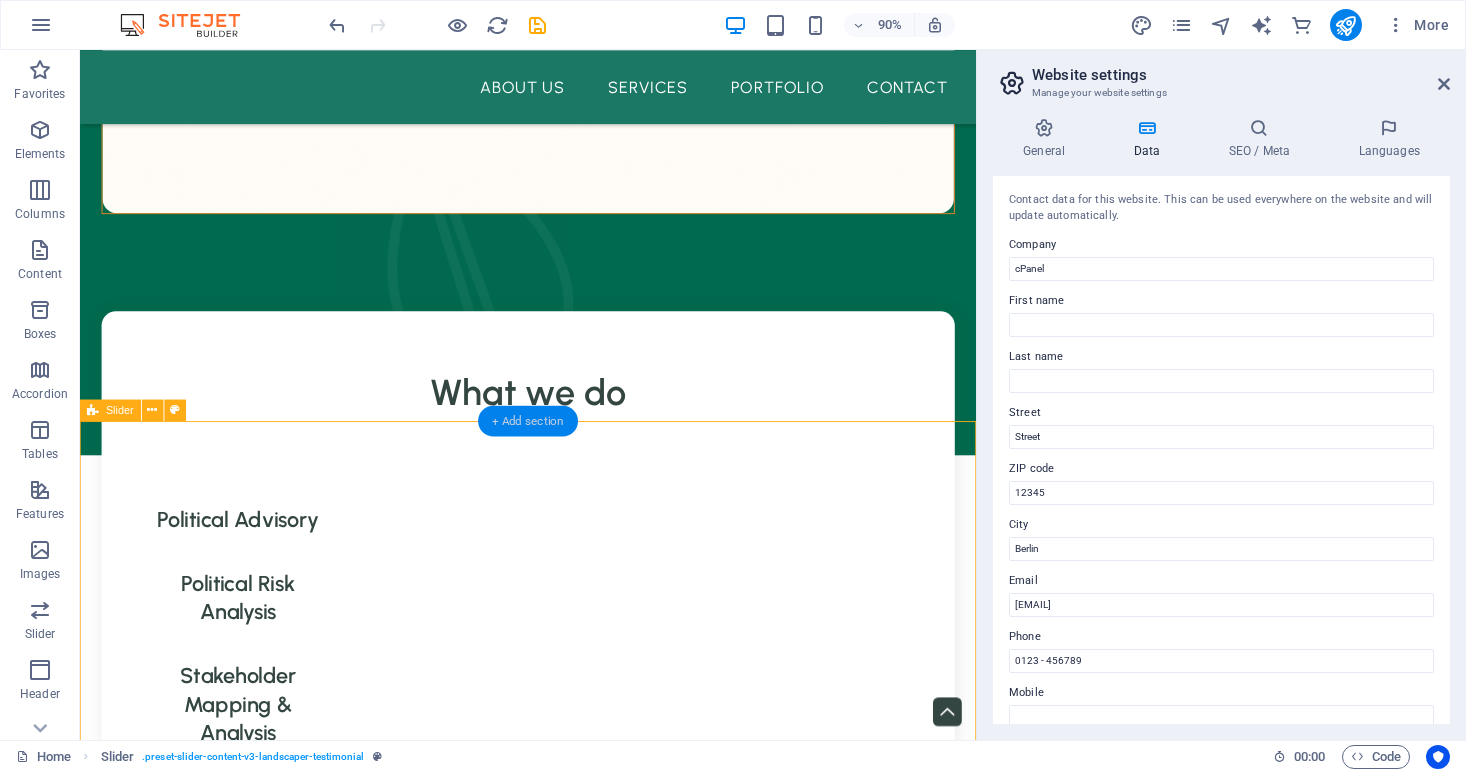 click on "+ Add section" at bounding box center (528, 420) 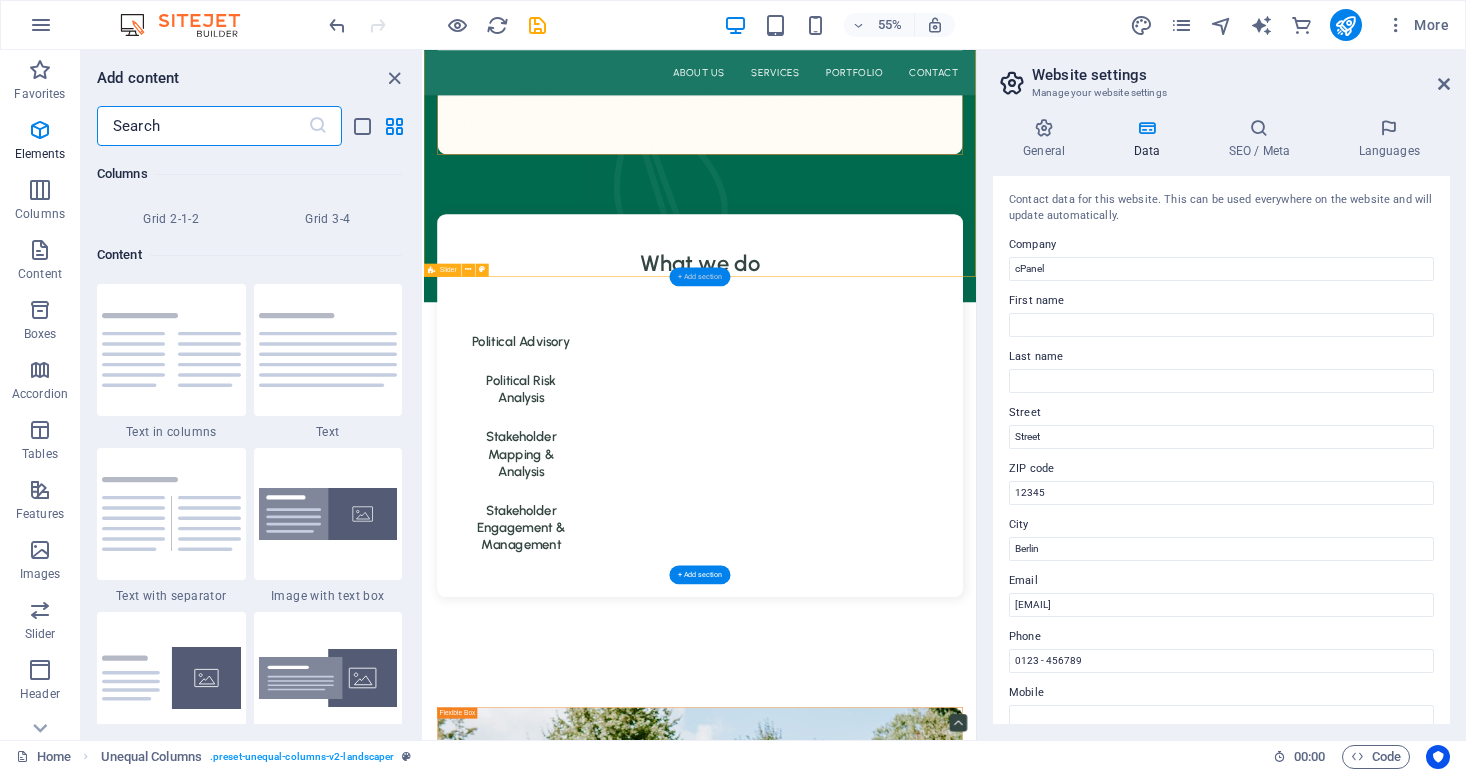scroll, scrollTop: 3499, scrollLeft: 0, axis: vertical 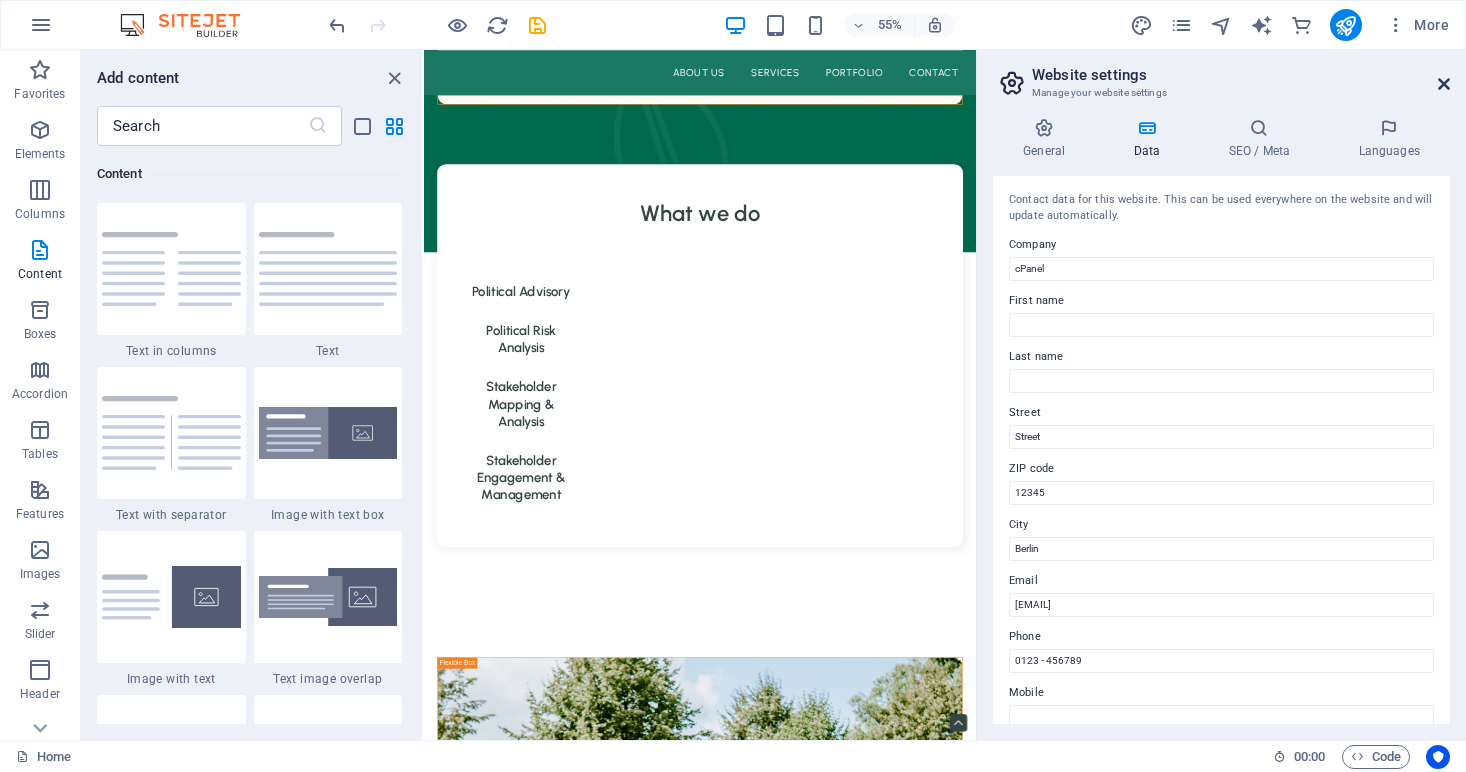 click at bounding box center [1444, 84] 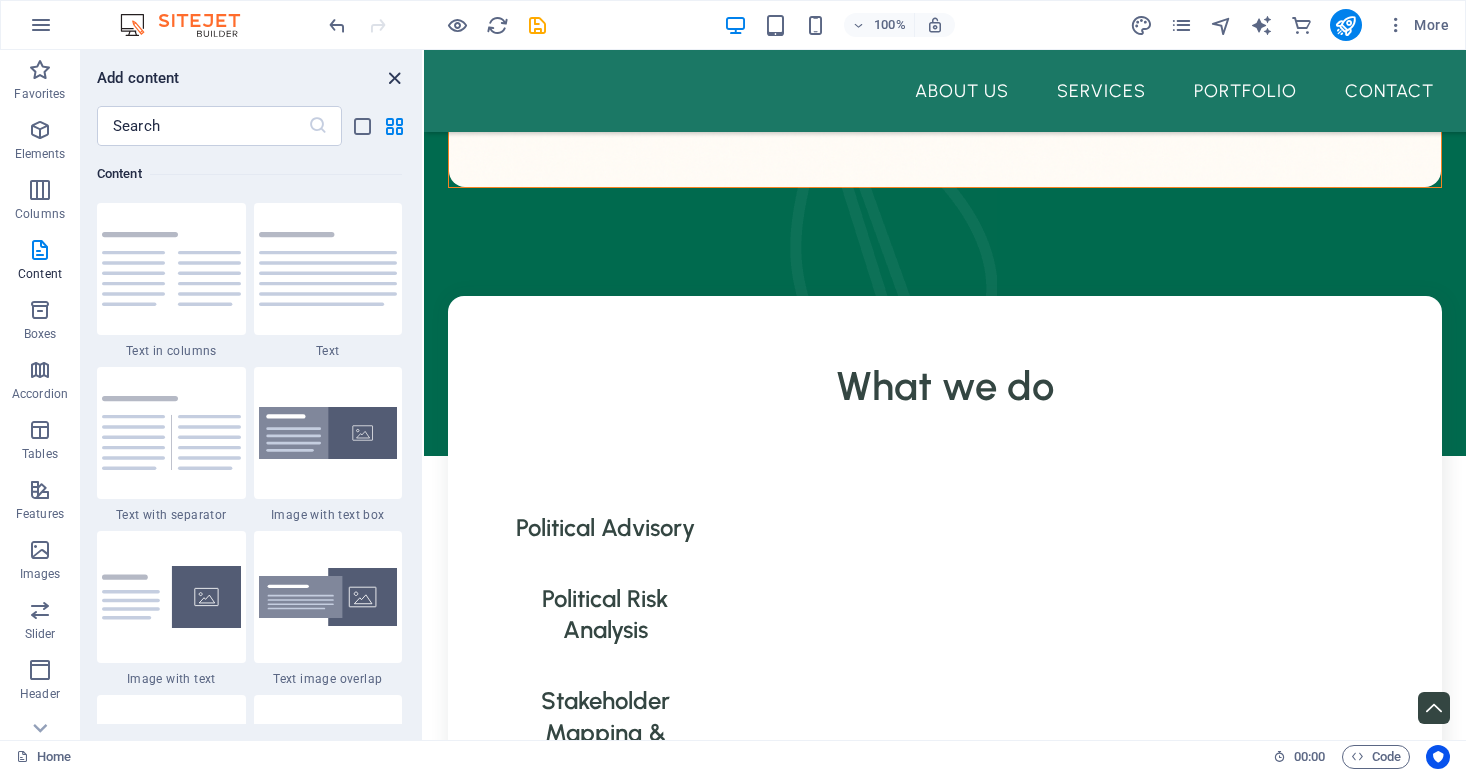 drag, startPoint x: 388, startPoint y: 70, endPoint x: 311, endPoint y: 31, distance: 86.313385 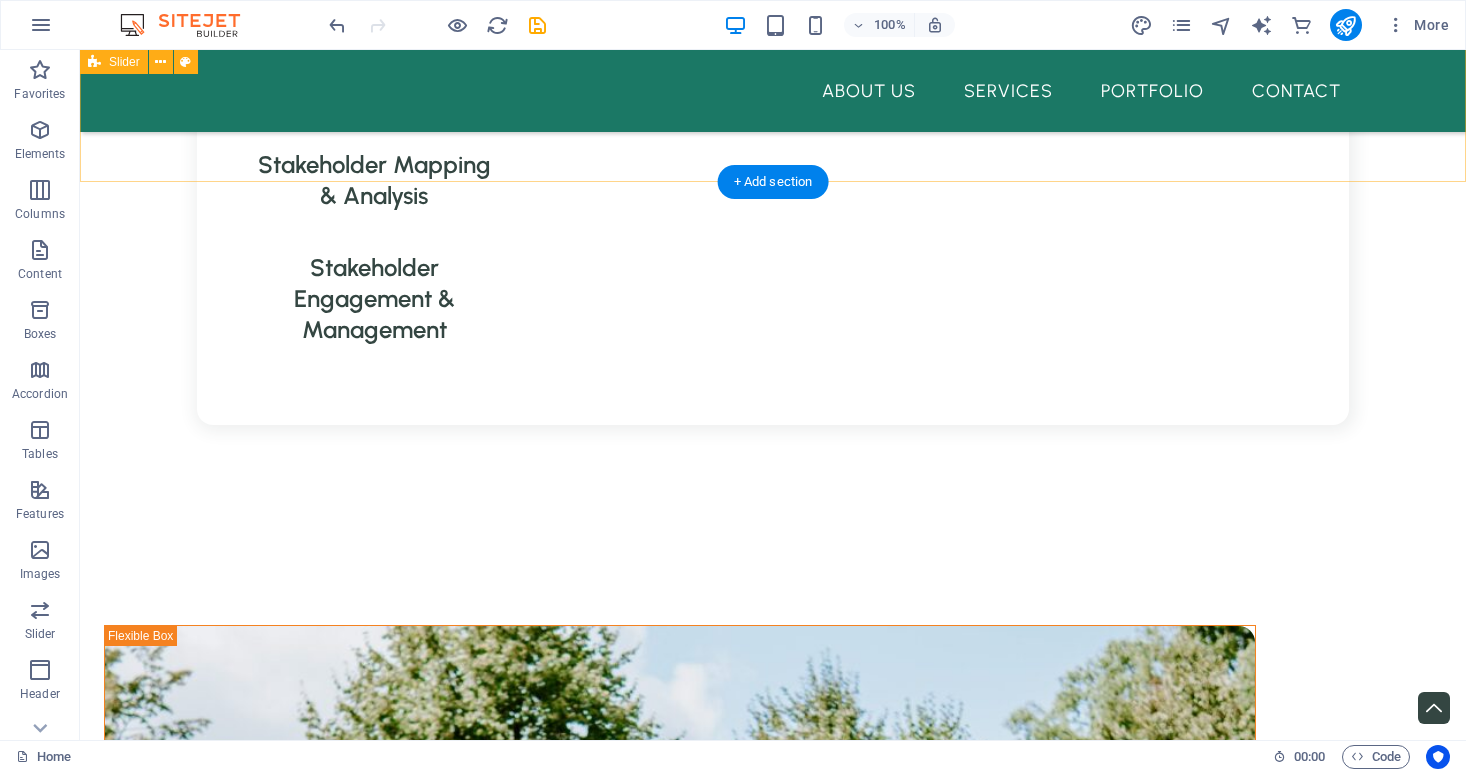 scroll, scrollTop: 2207, scrollLeft: 0, axis: vertical 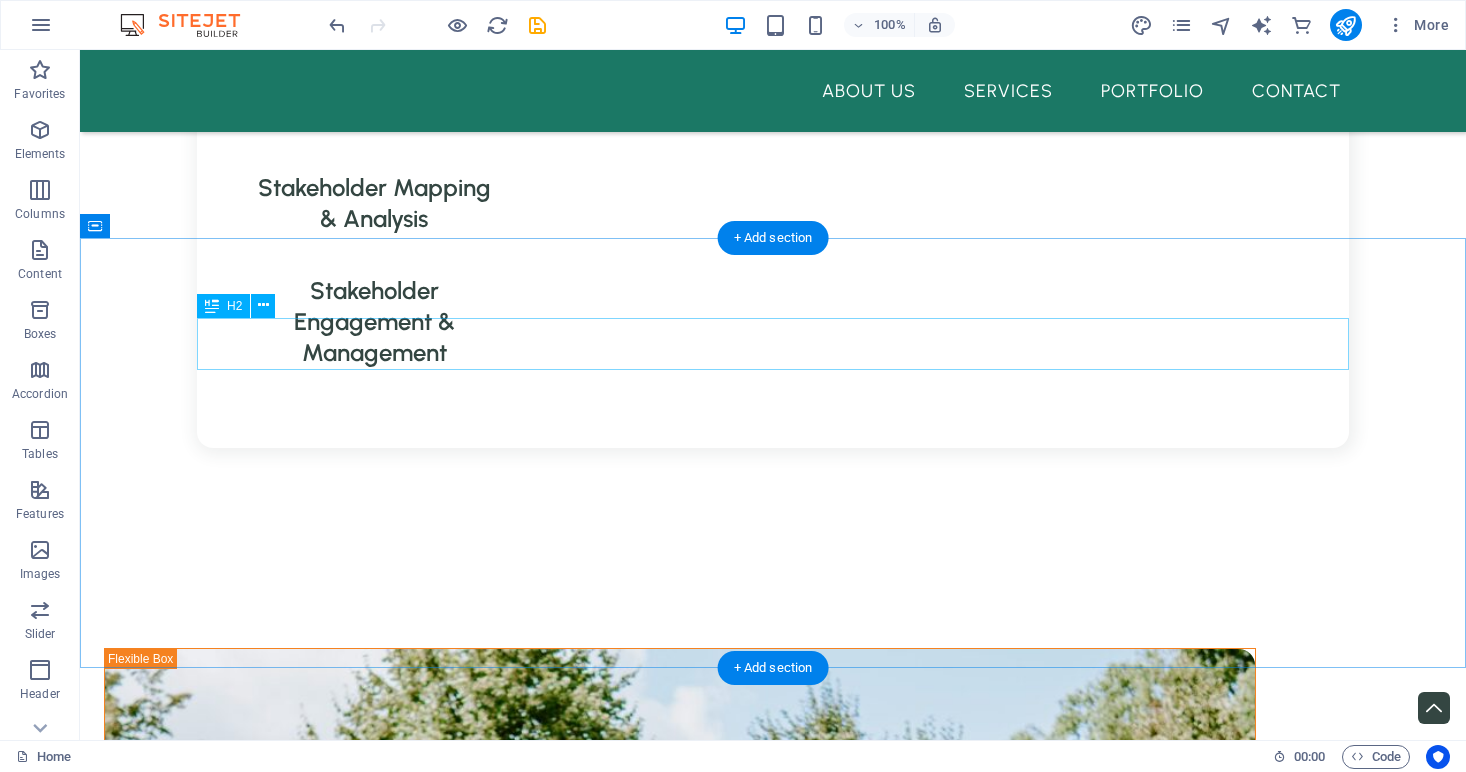 click on "Our Portfolio" at bounding box center [773, 2876] 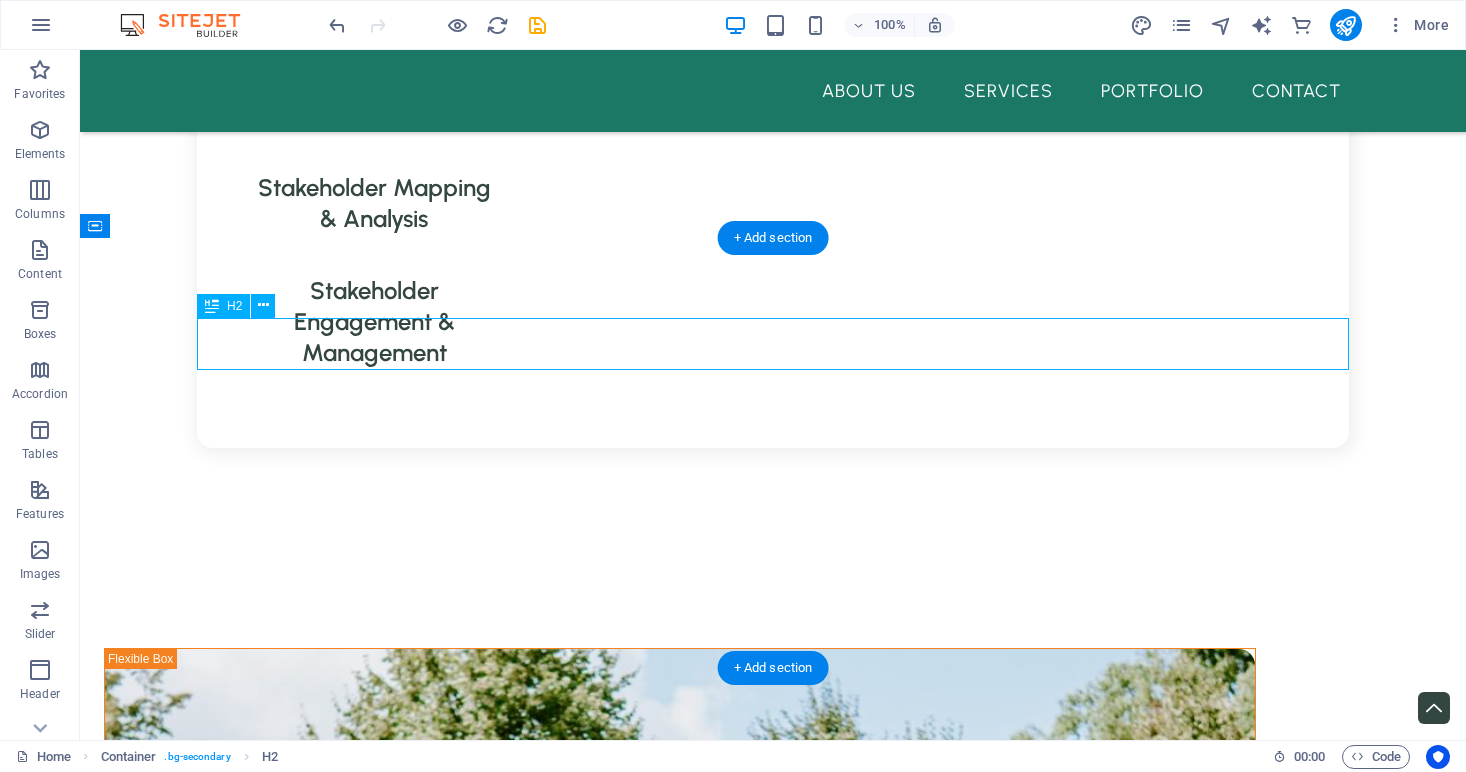 click on "Our Portfolio" at bounding box center [773, 2876] 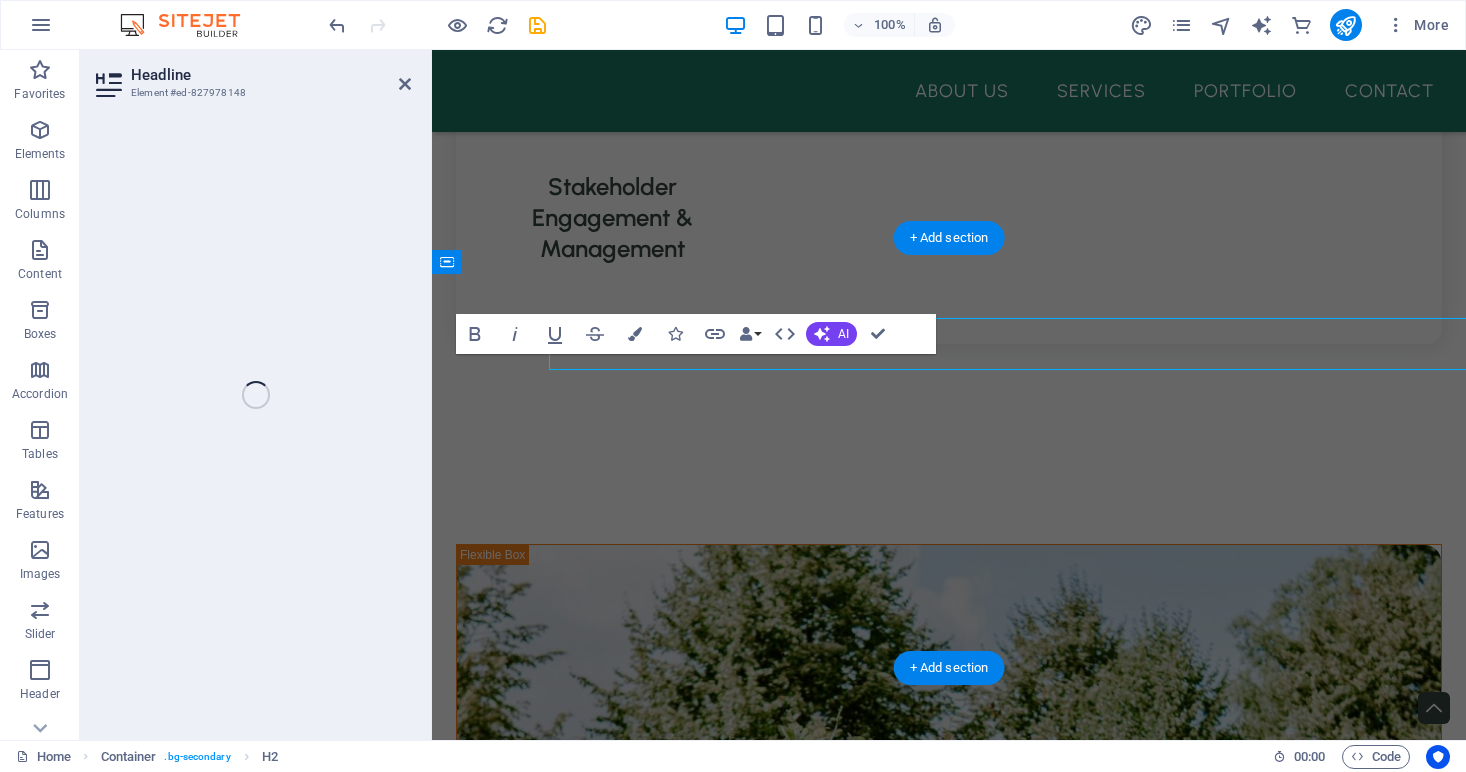 select on "px" 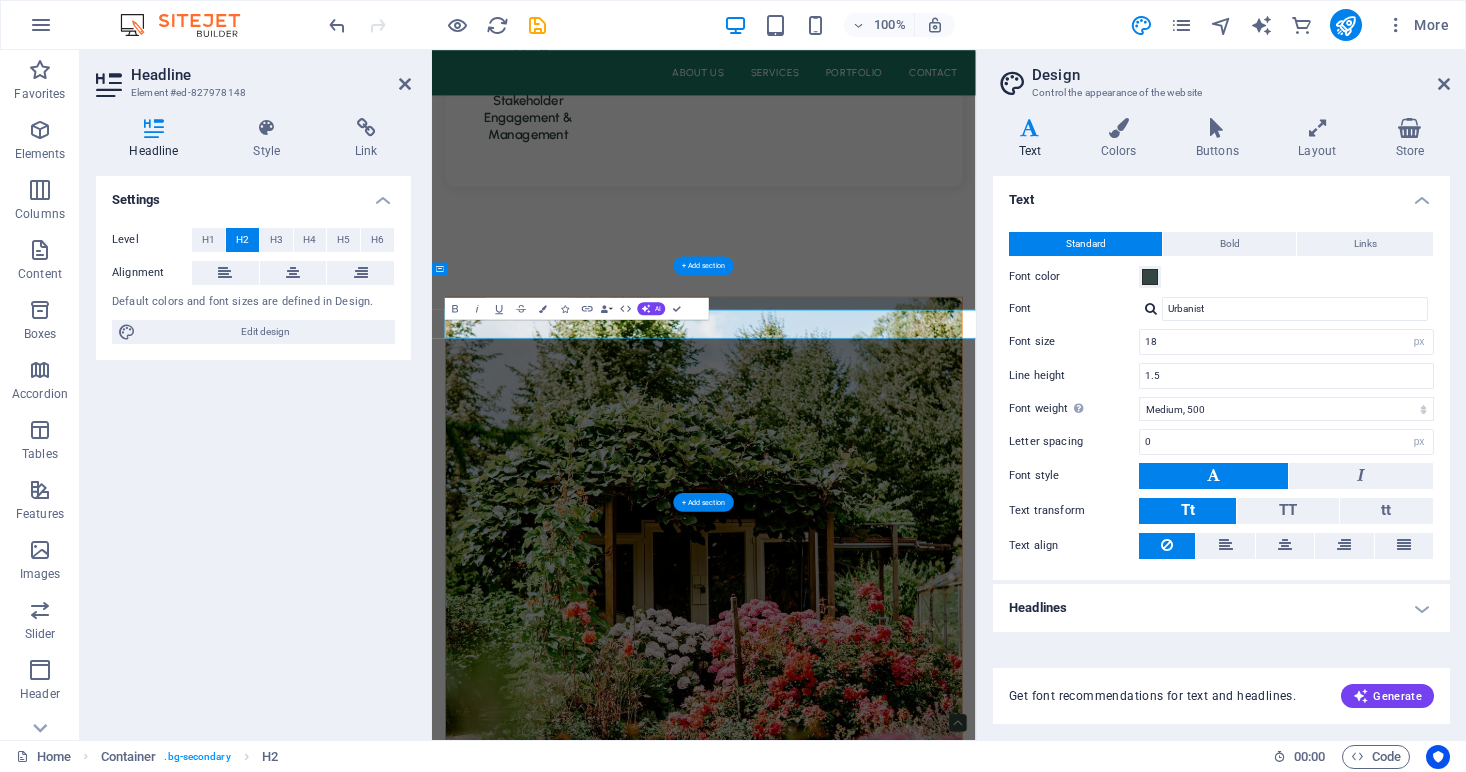 scroll, scrollTop: 2039, scrollLeft: 0, axis: vertical 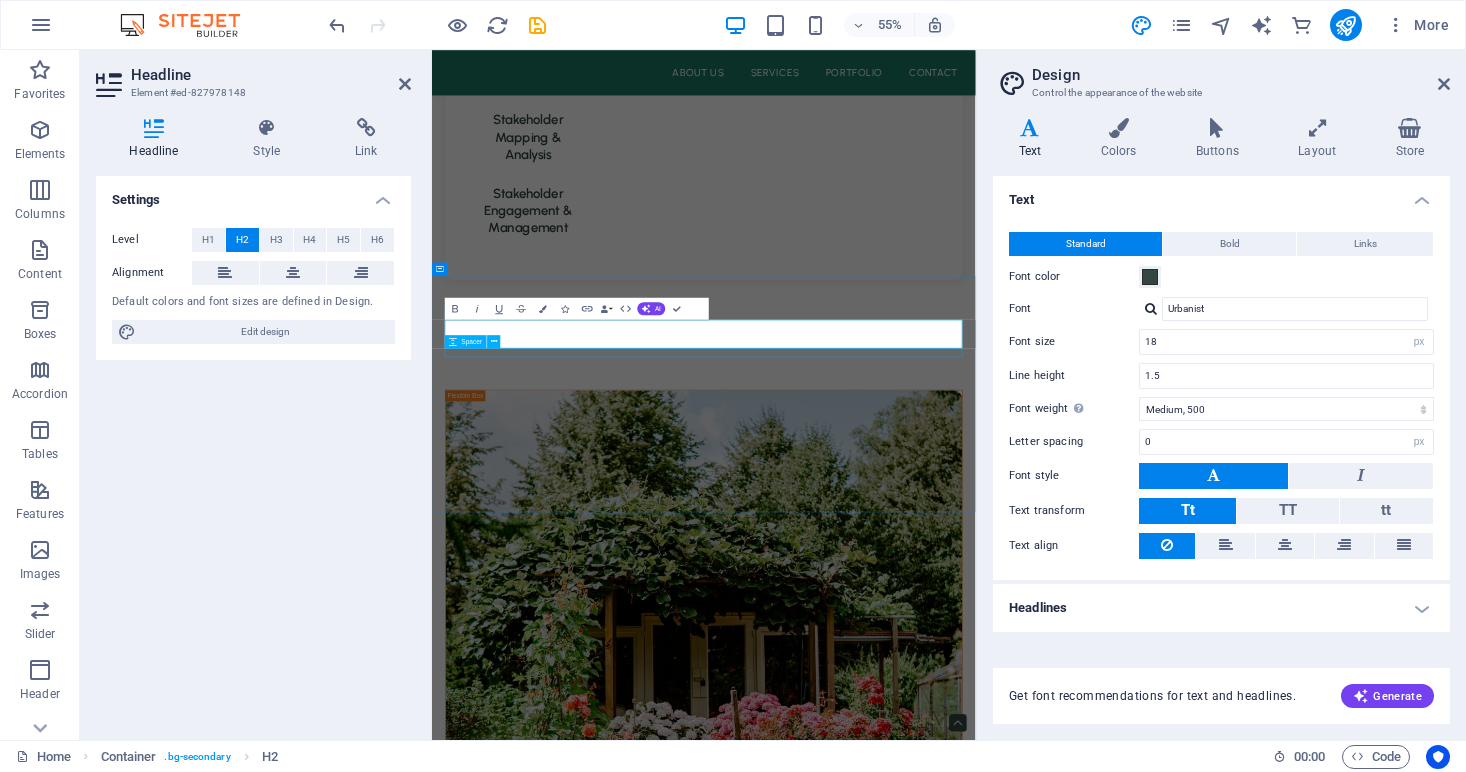 type 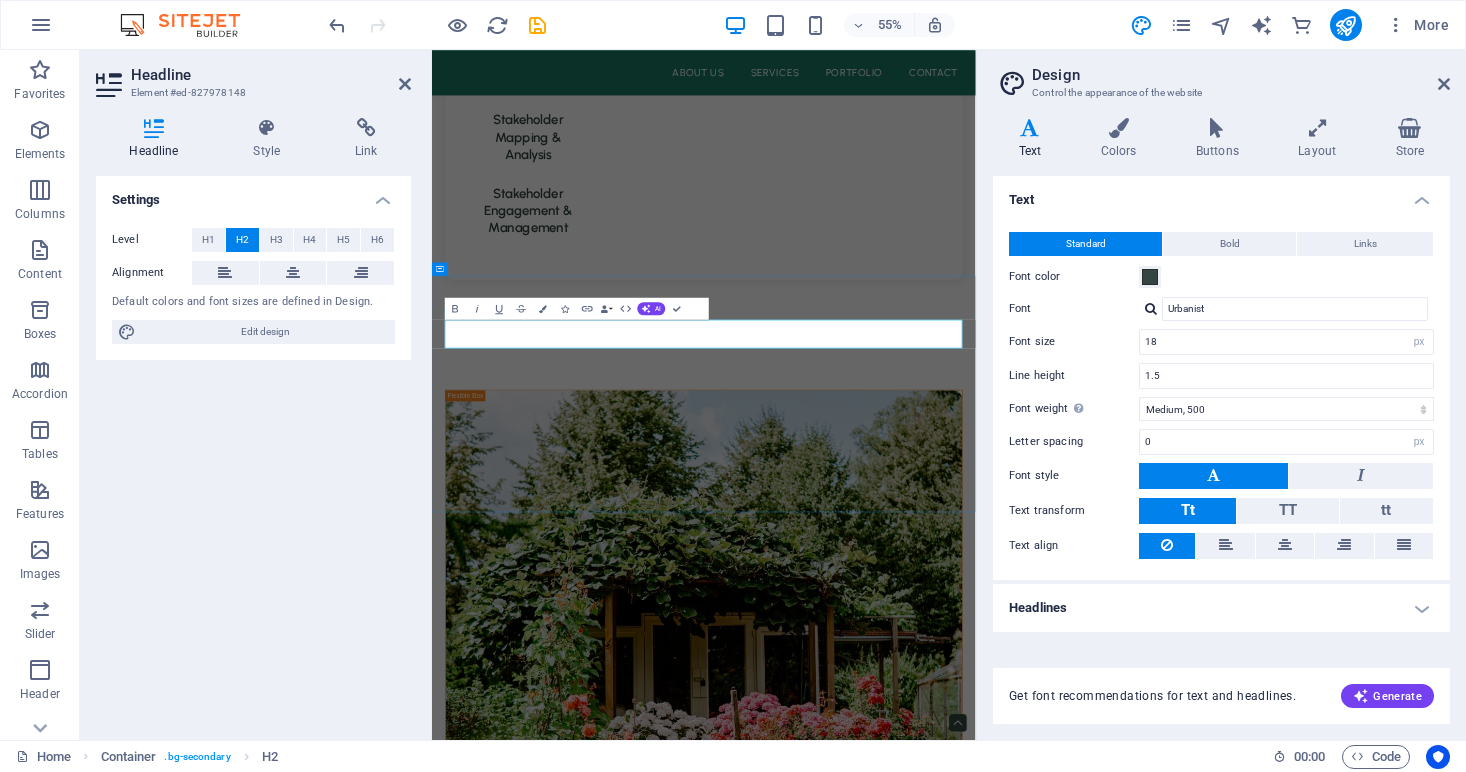 click on "Our Portfolio" at bounding box center [926, 2685] 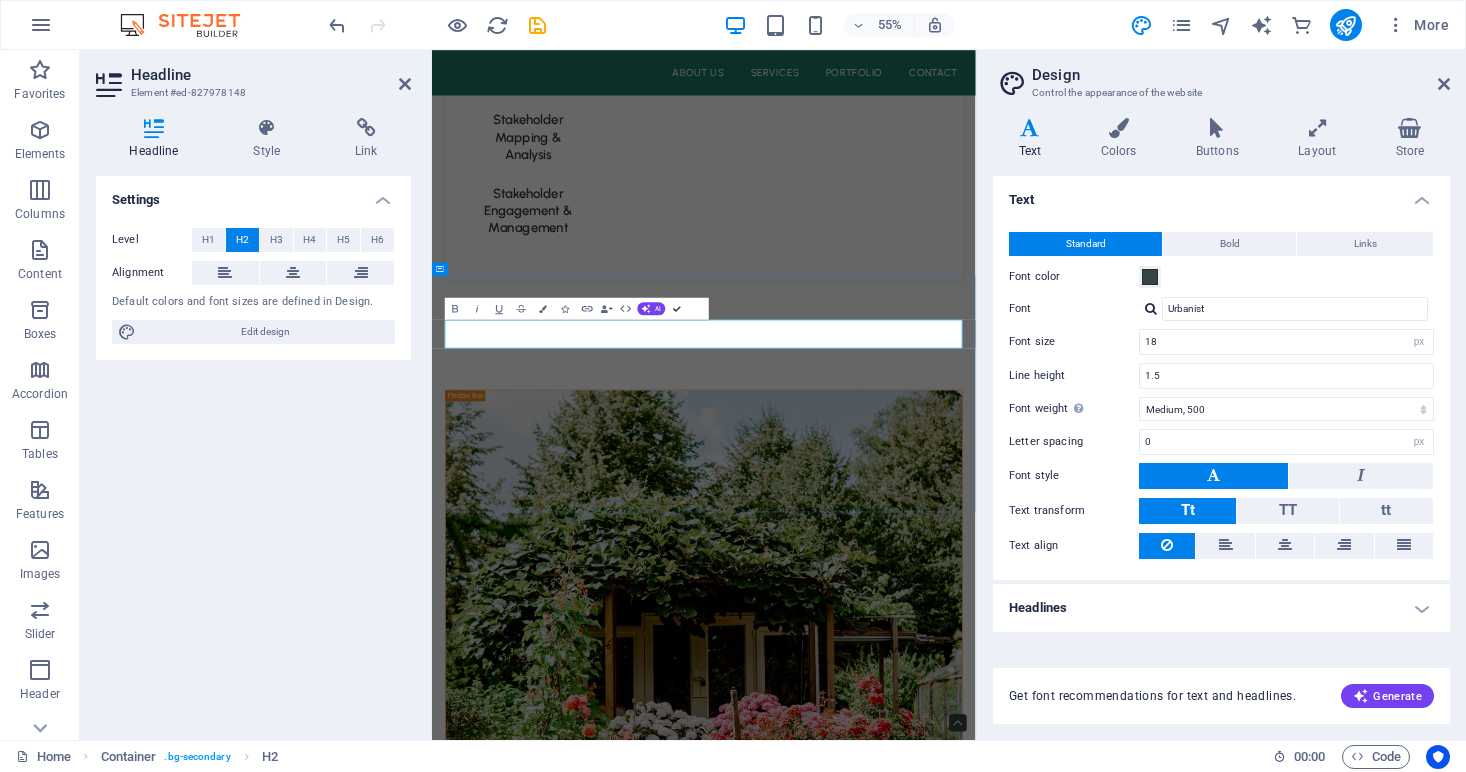 scroll, scrollTop: 1985, scrollLeft: 0, axis: vertical 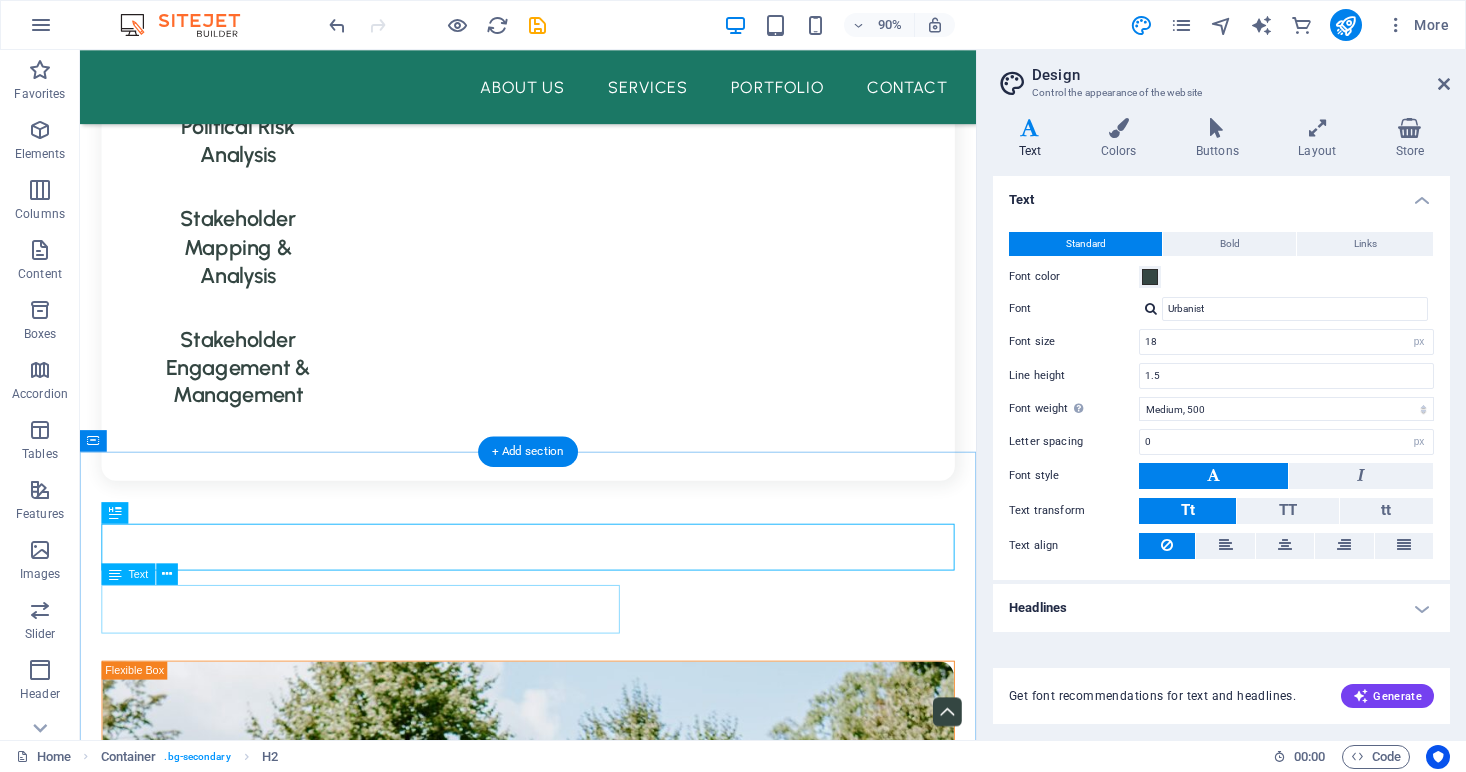 click on "Sed ut perspiciatis unde omnis iste natus error sit voluptatem accusantium doloremque laudantium, totam rem aperiam," at bounding box center [578, 2822] 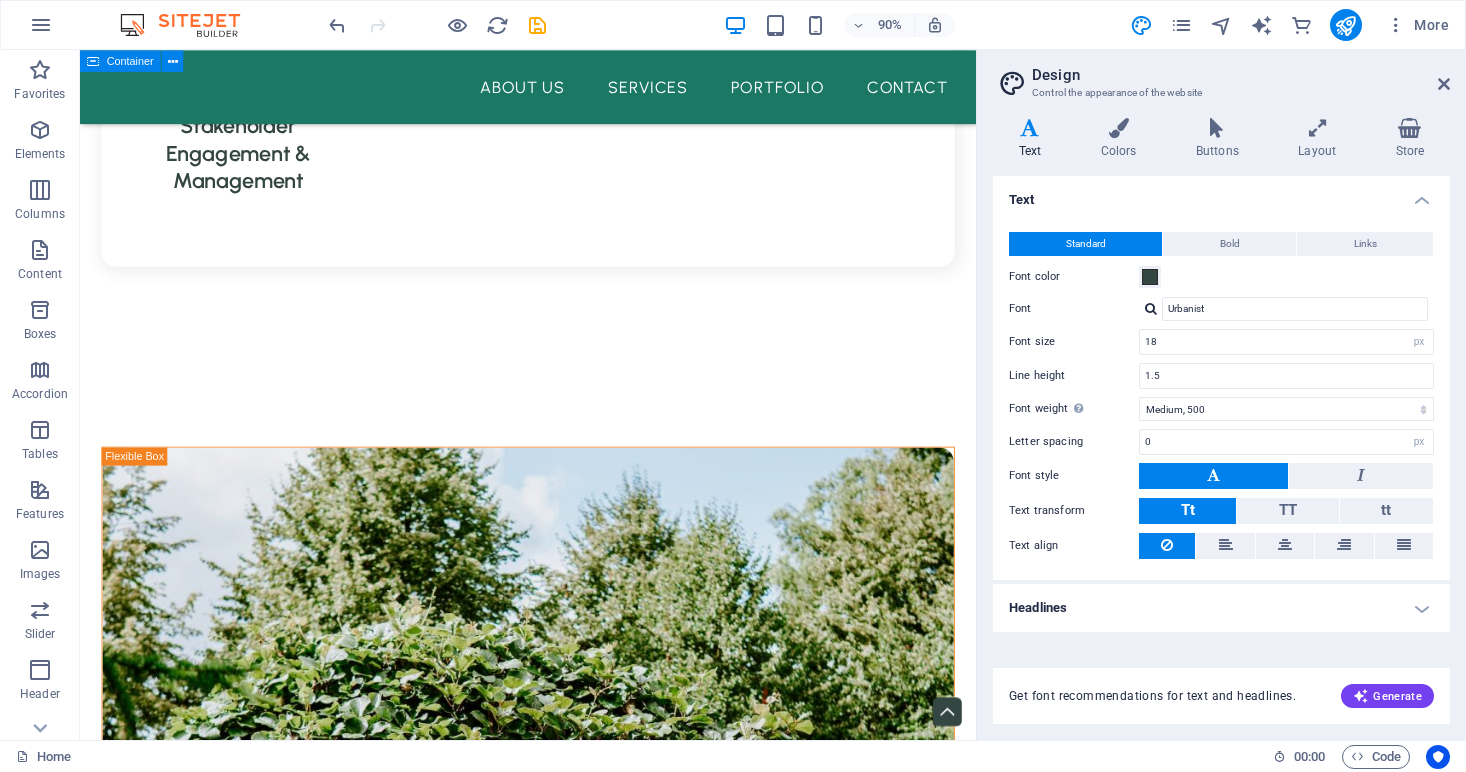 scroll, scrollTop: 2226, scrollLeft: 0, axis: vertical 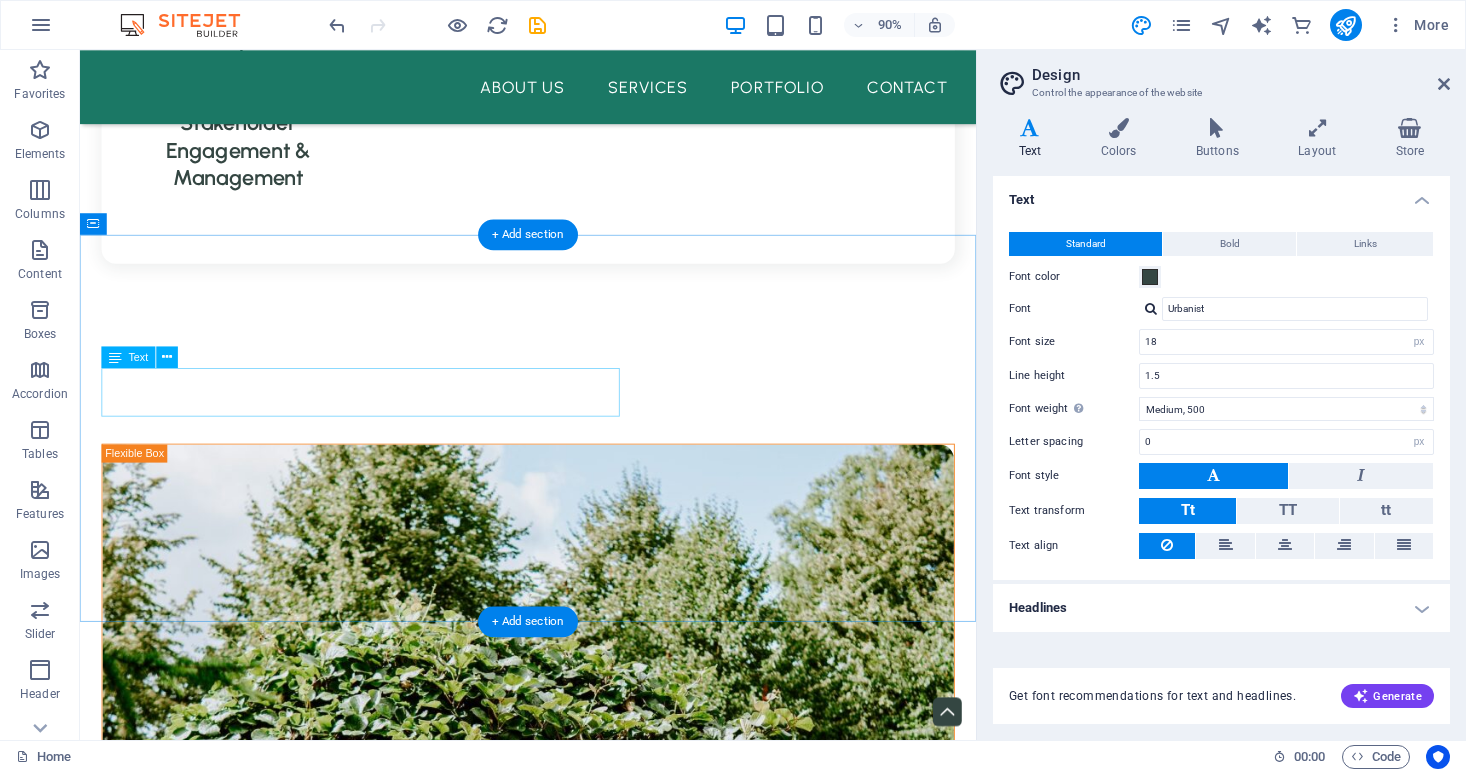 click on "Sed ut perspiciatis unde omnis iste natus error sit voluptatem accusantium doloremque laudantium, totam rem aperiam," at bounding box center (578, 2581) 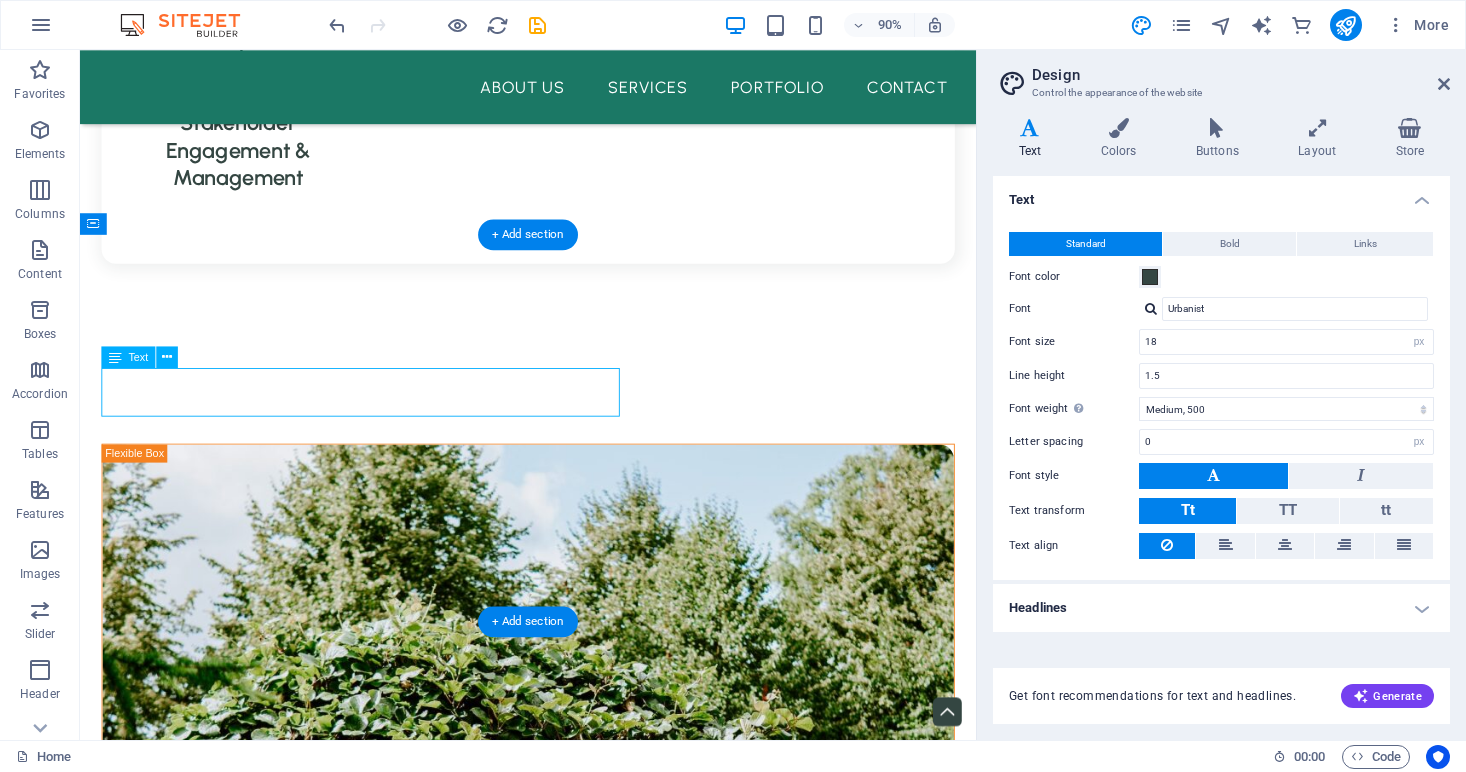 click on "Sed ut perspiciatis unde omnis iste natus error sit voluptatem accusantium doloremque laudantium, totam rem aperiam," at bounding box center [578, 2581] 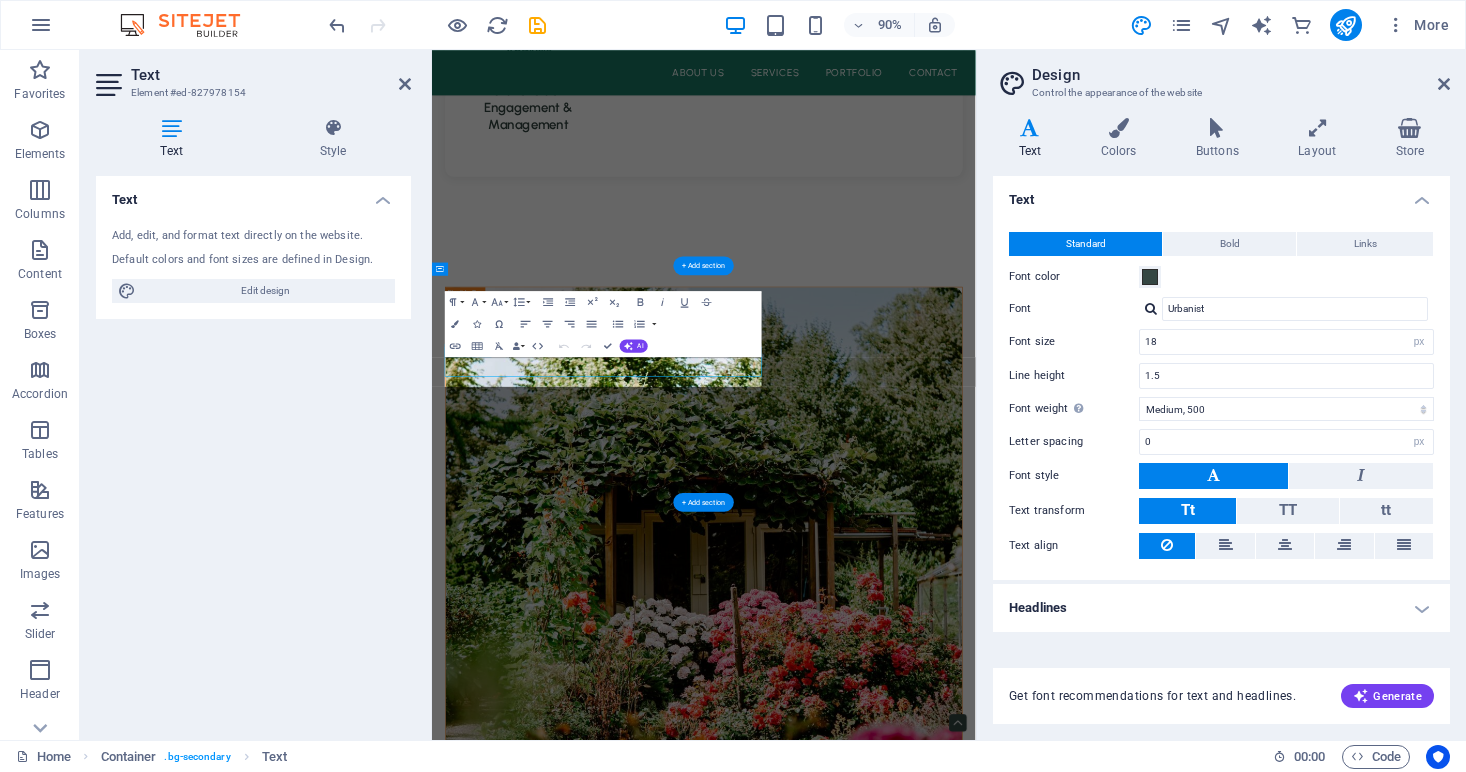 scroll, scrollTop: 2039, scrollLeft: 0, axis: vertical 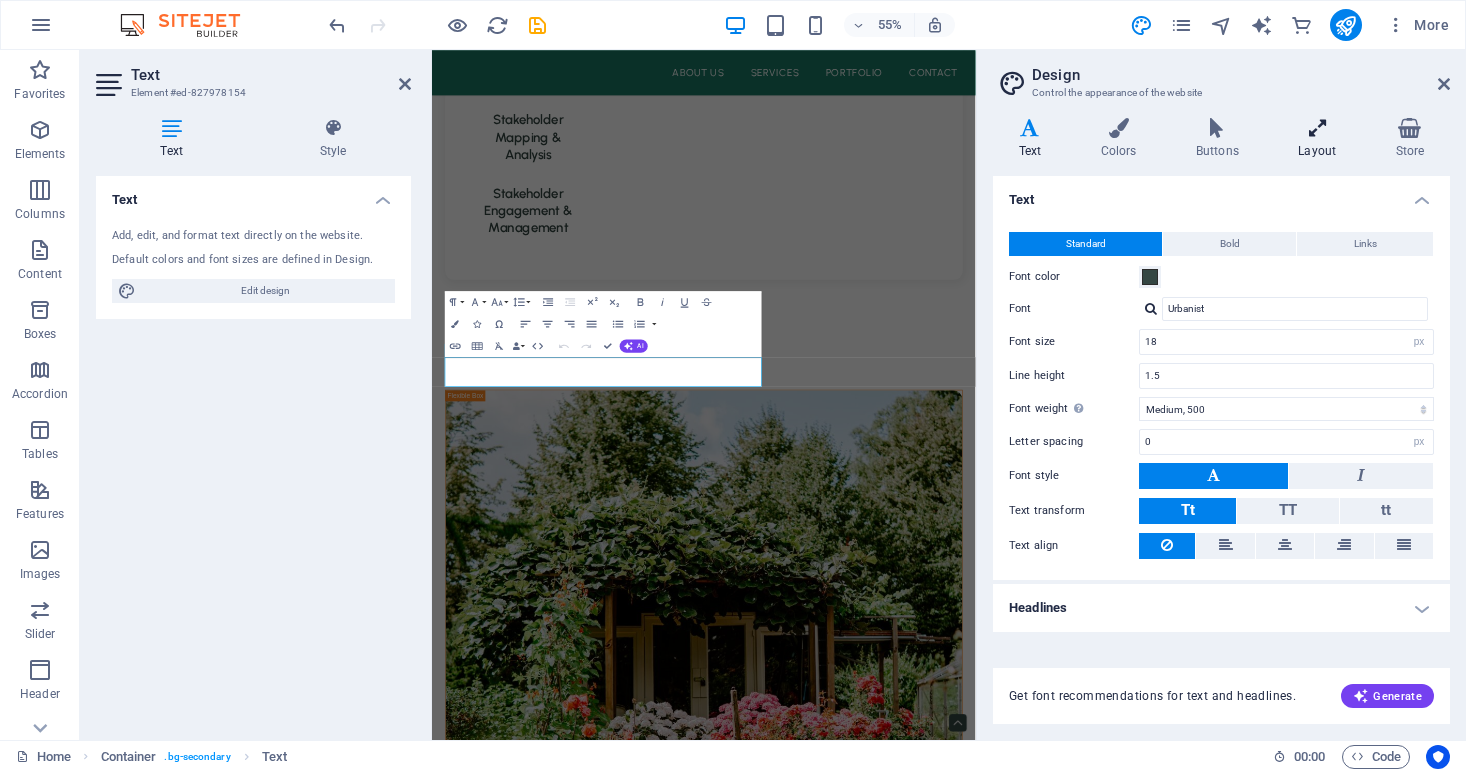 click on "Layout" at bounding box center [1321, 139] 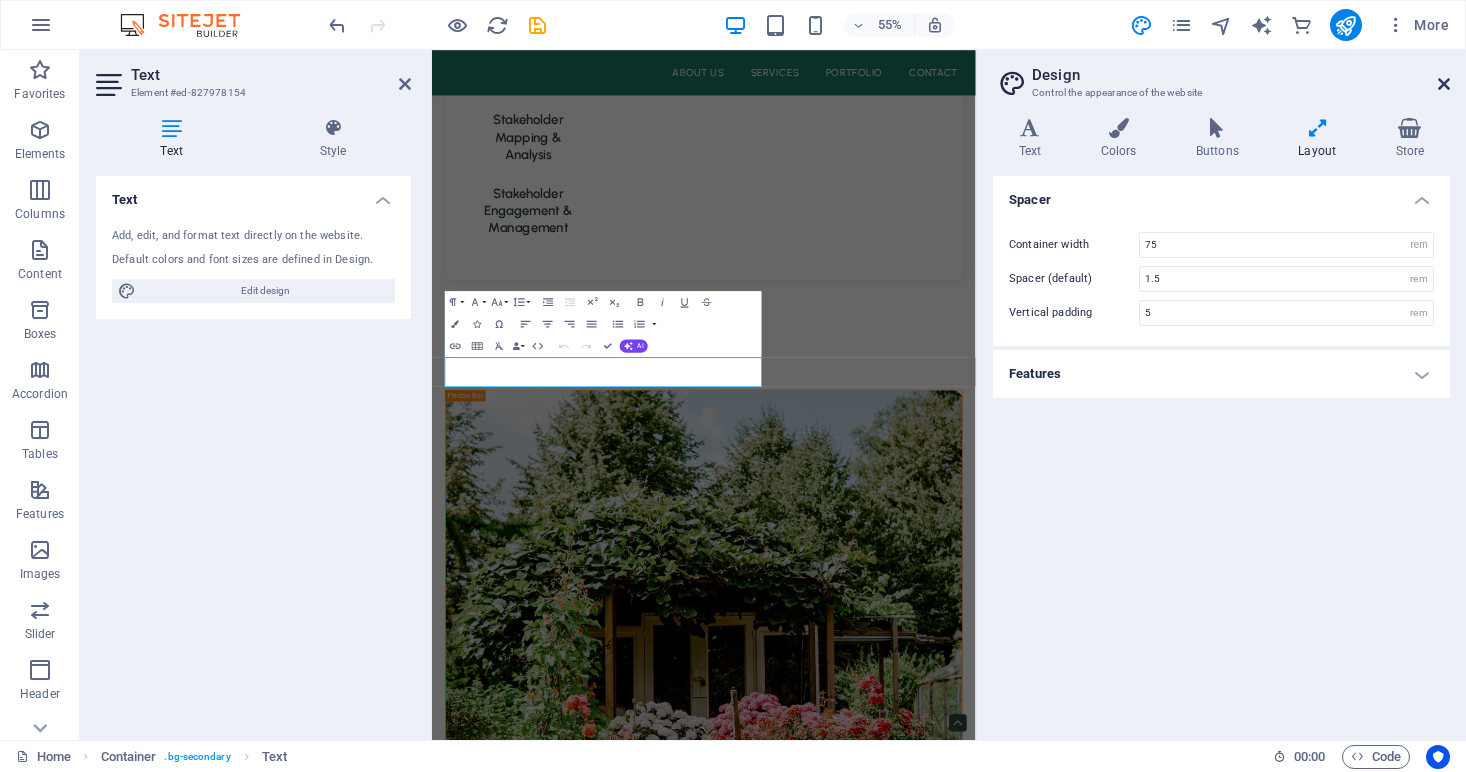click at bounding box center [1444, 84] 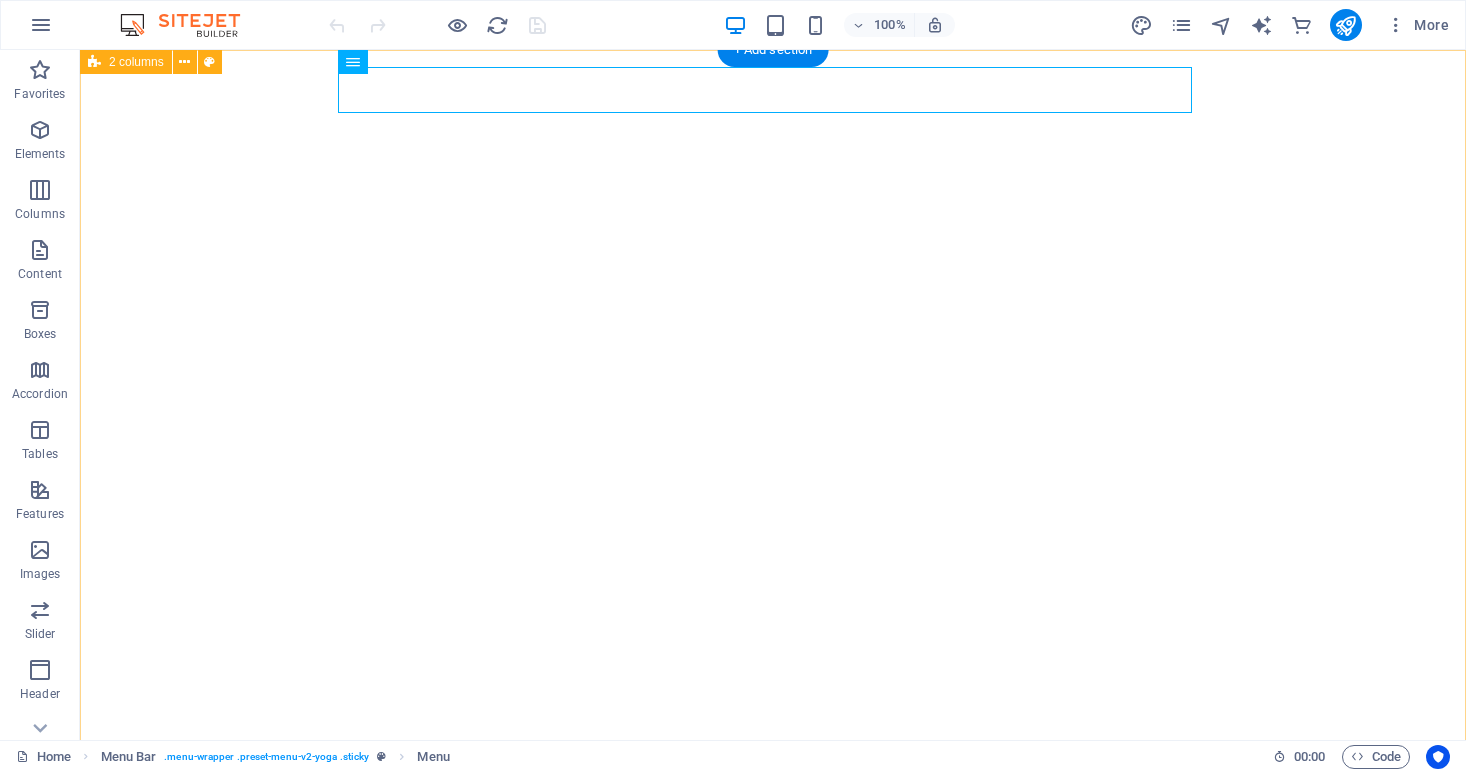 scroll, scrollTop: 0, scrollLeft: 0, axis: both 